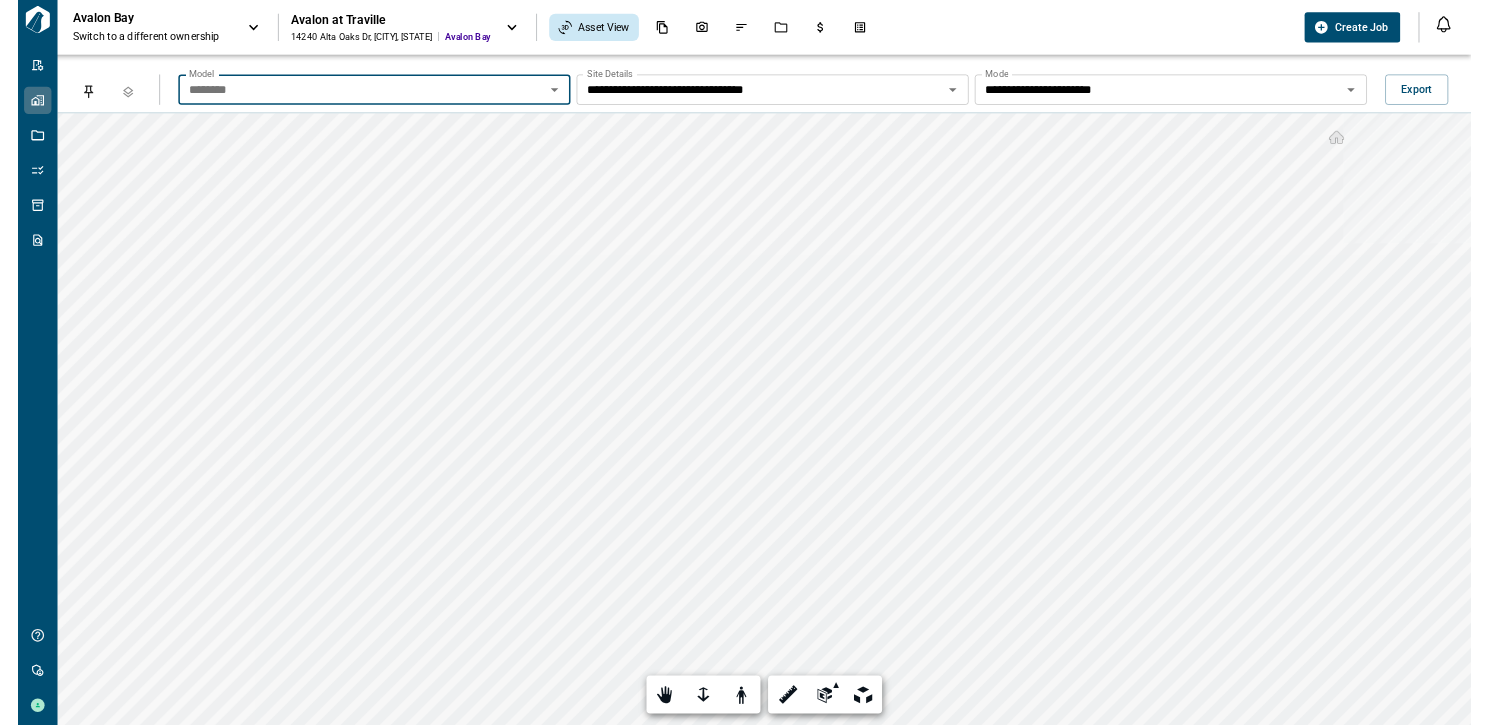 scroll, scrollTop: 0, scrollLeft: 0, axis: both 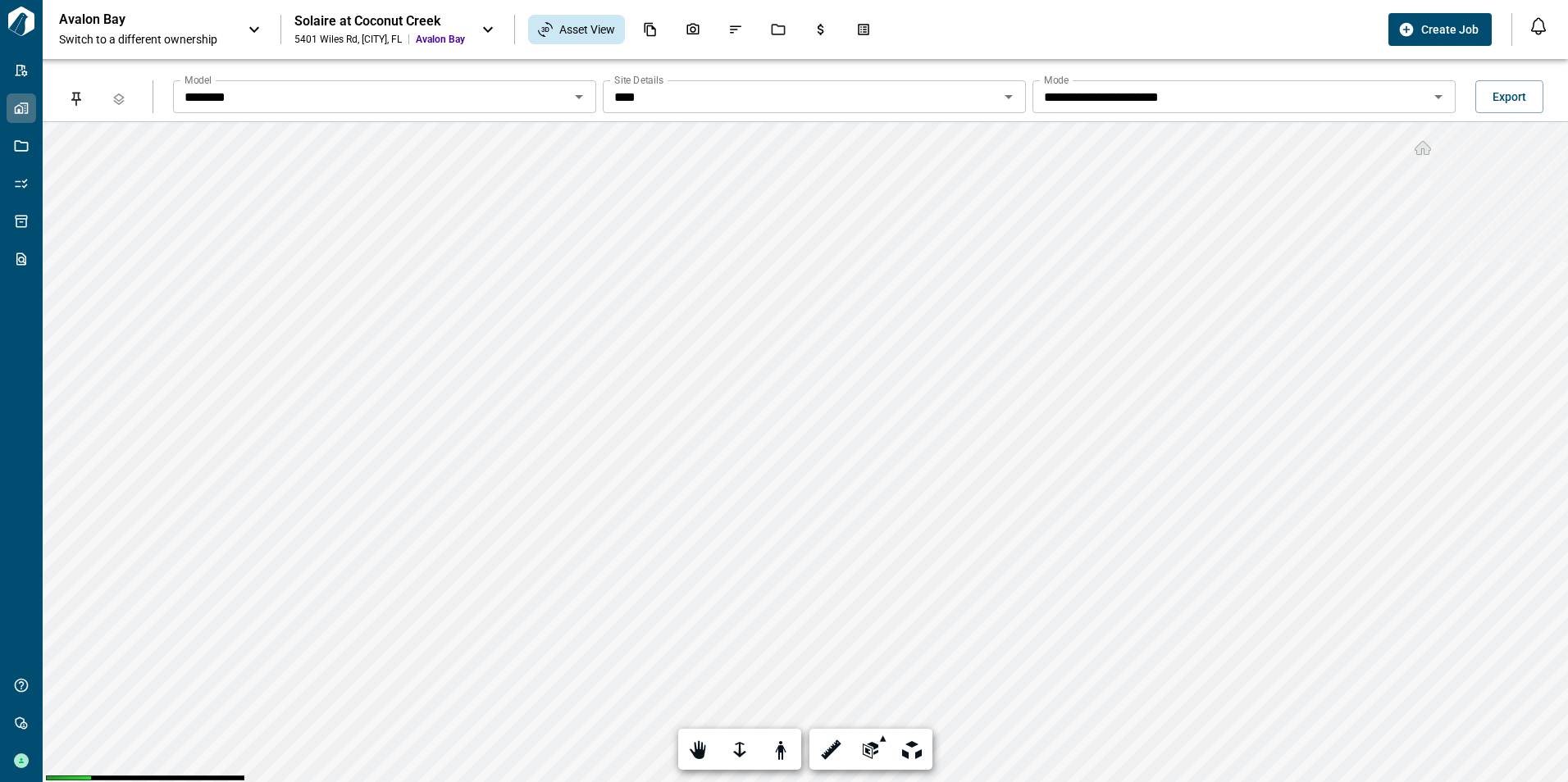 click on "**********" at bounding box center [371, 97] 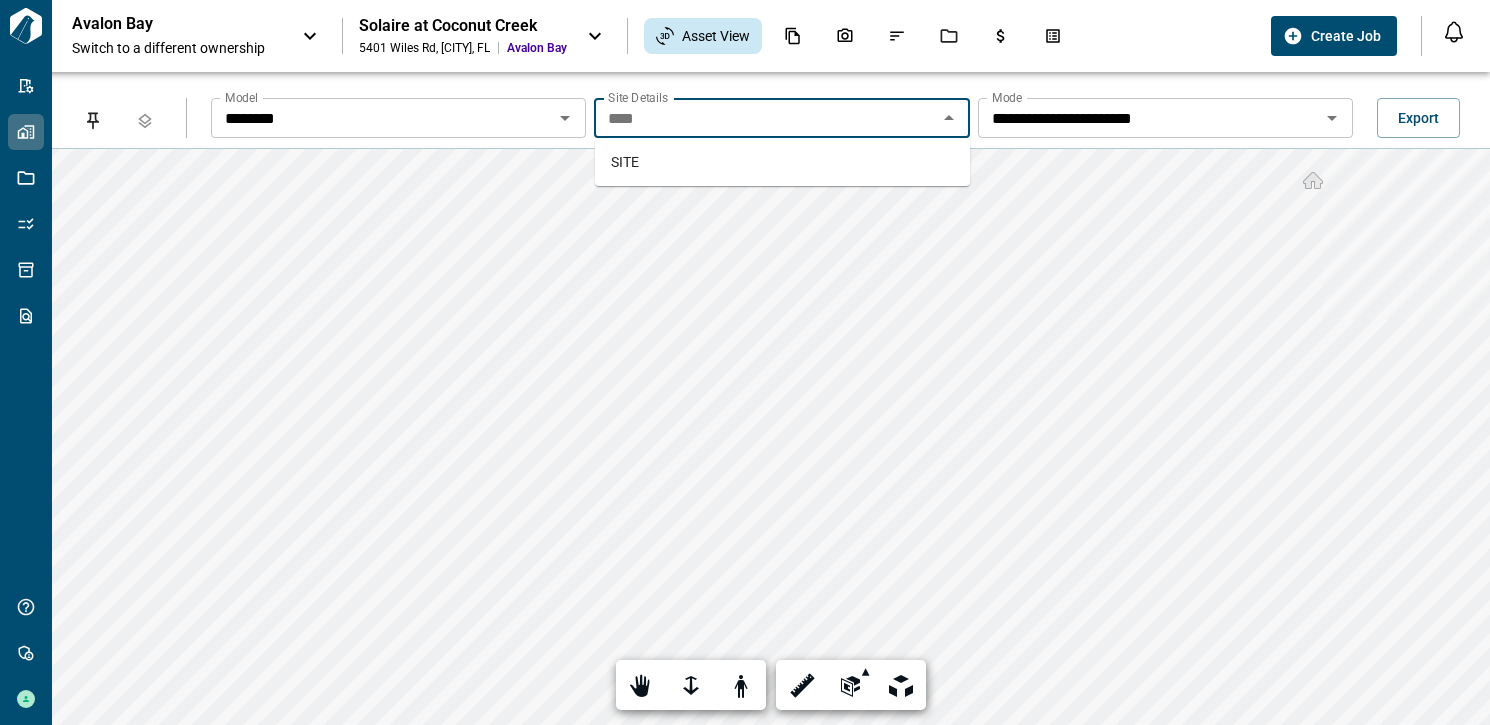 click on "****" at bounding box center (765, 118) 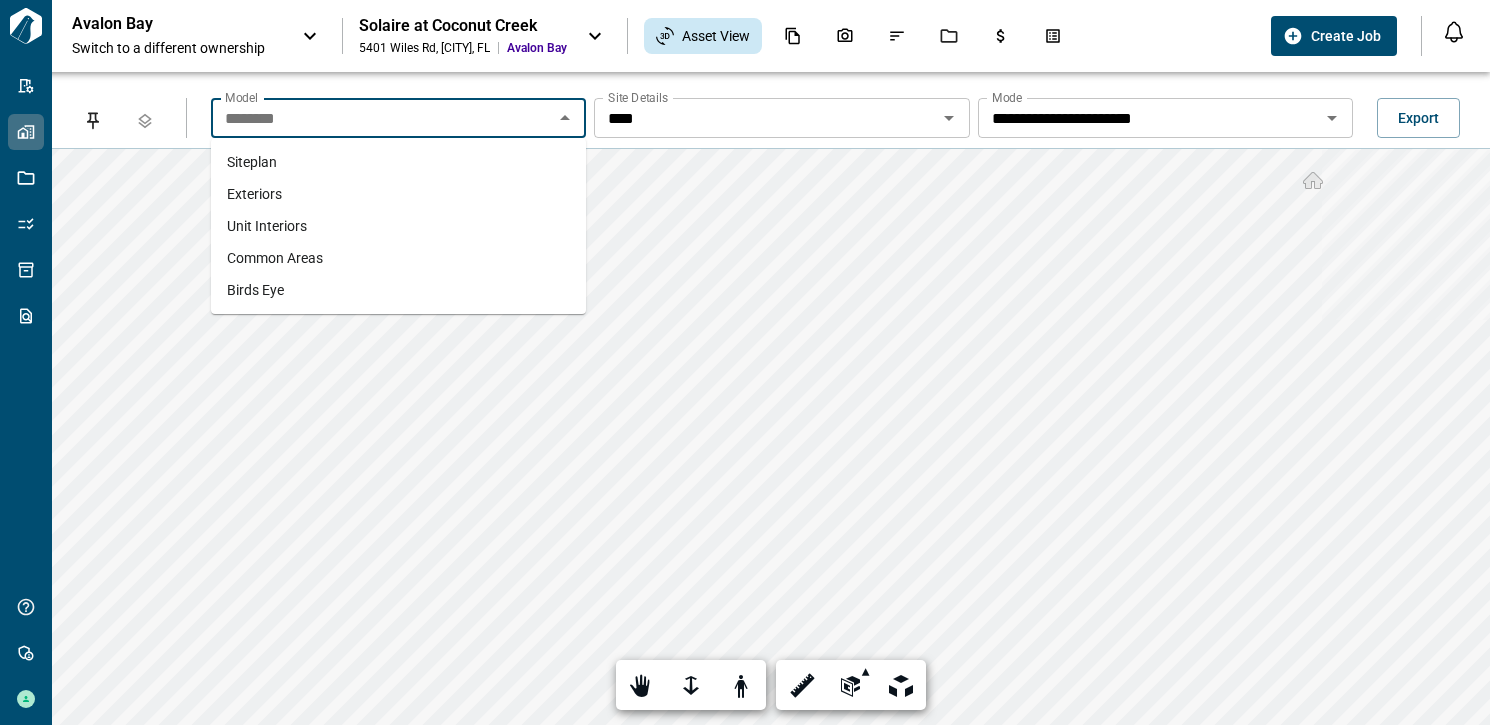click on "**********" at bounding box center (382, 118) 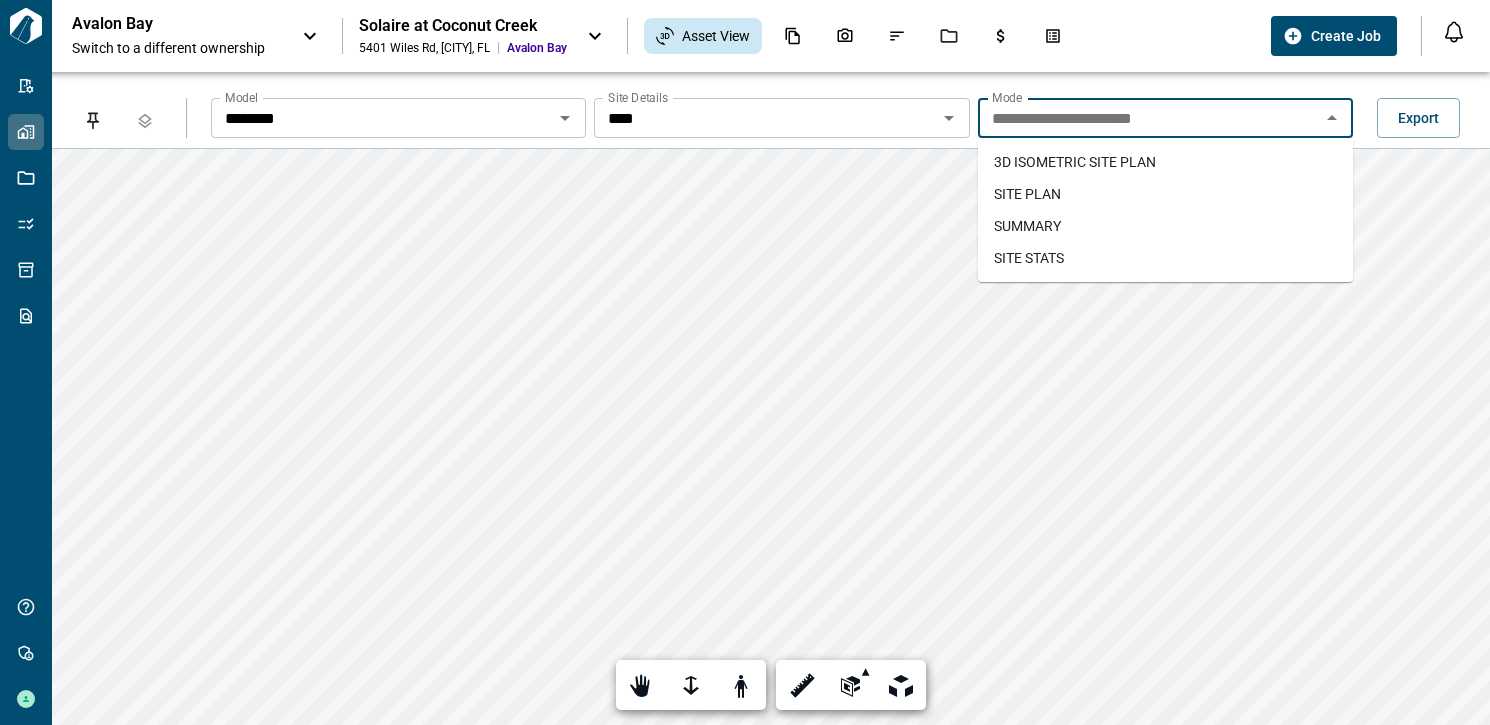 click on "SITE PLAN" at bounding box center (1027, 194) 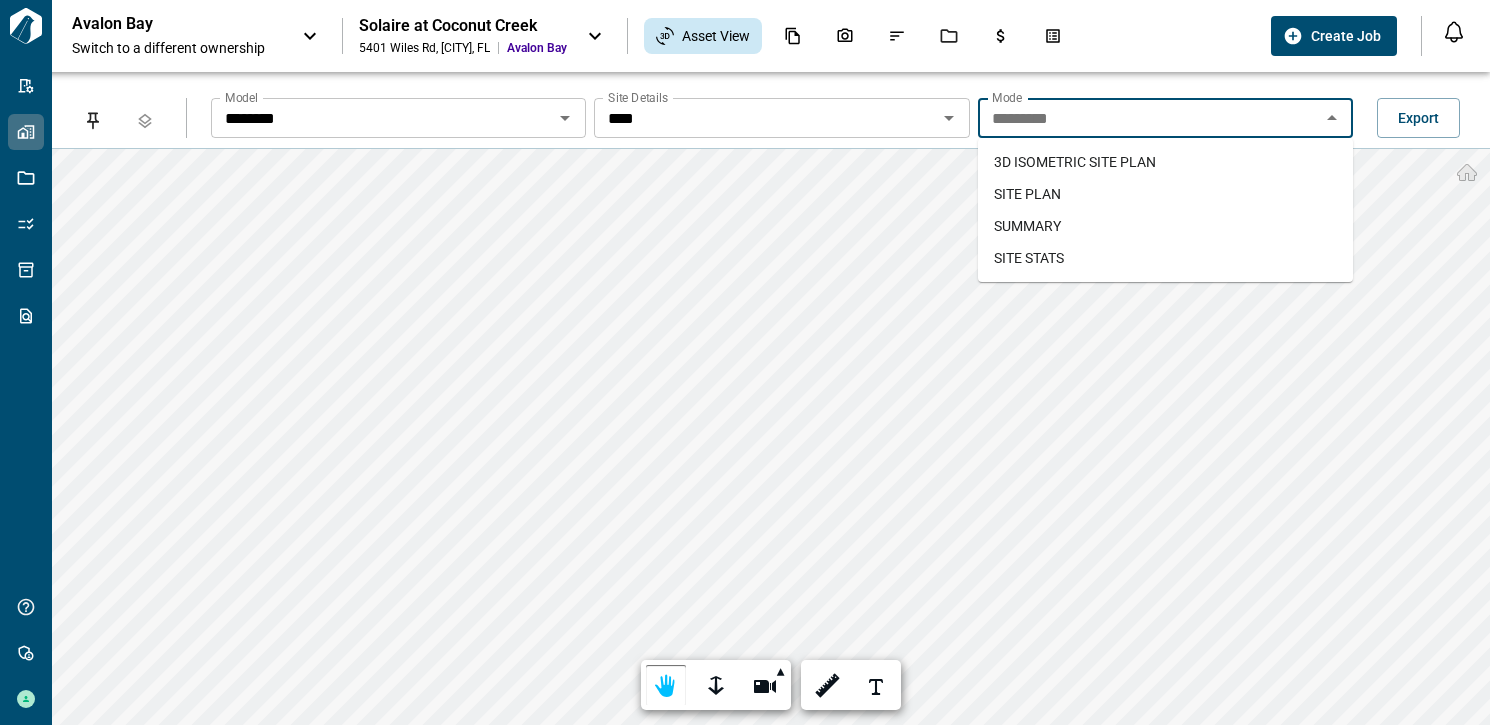 click on "*********" at bounding box center [1149, 118] 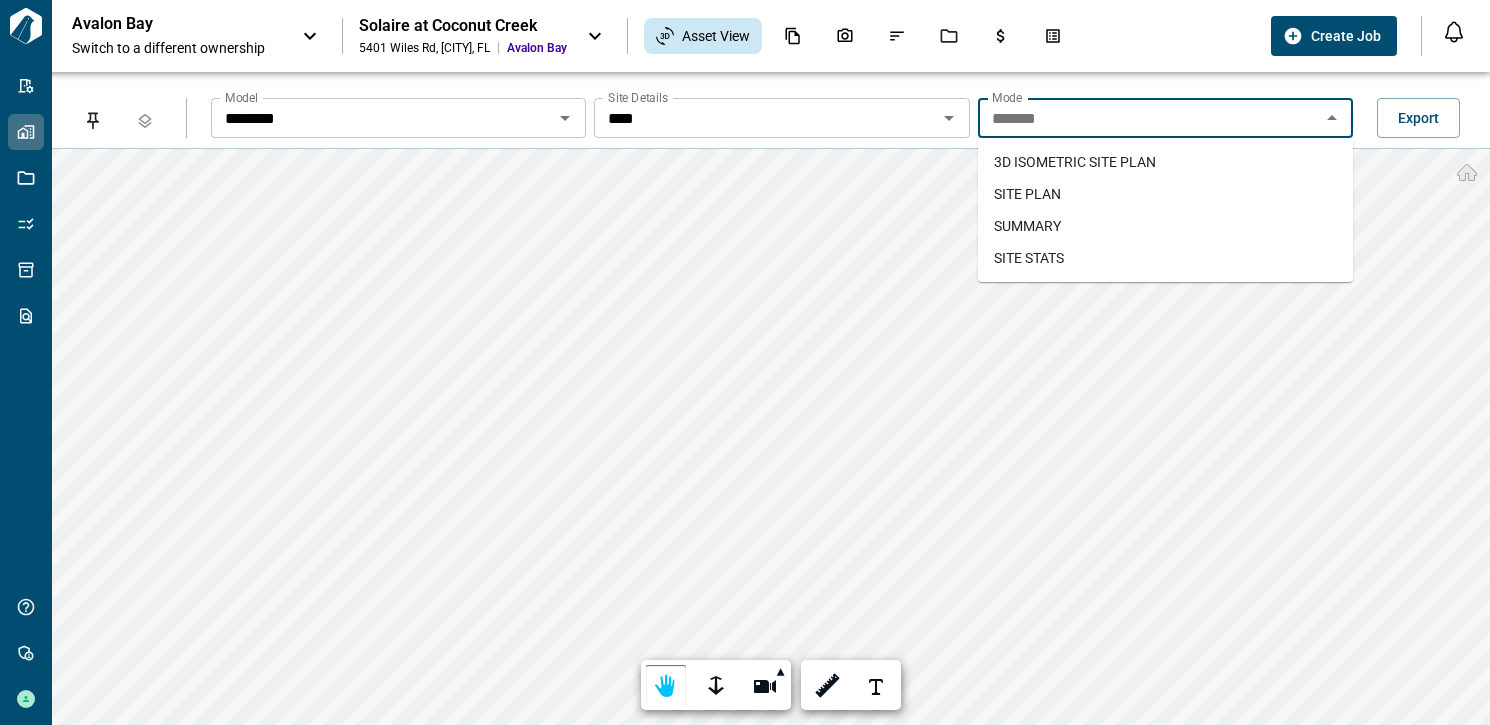 click on "*******" at bounding box center (1149, 118) 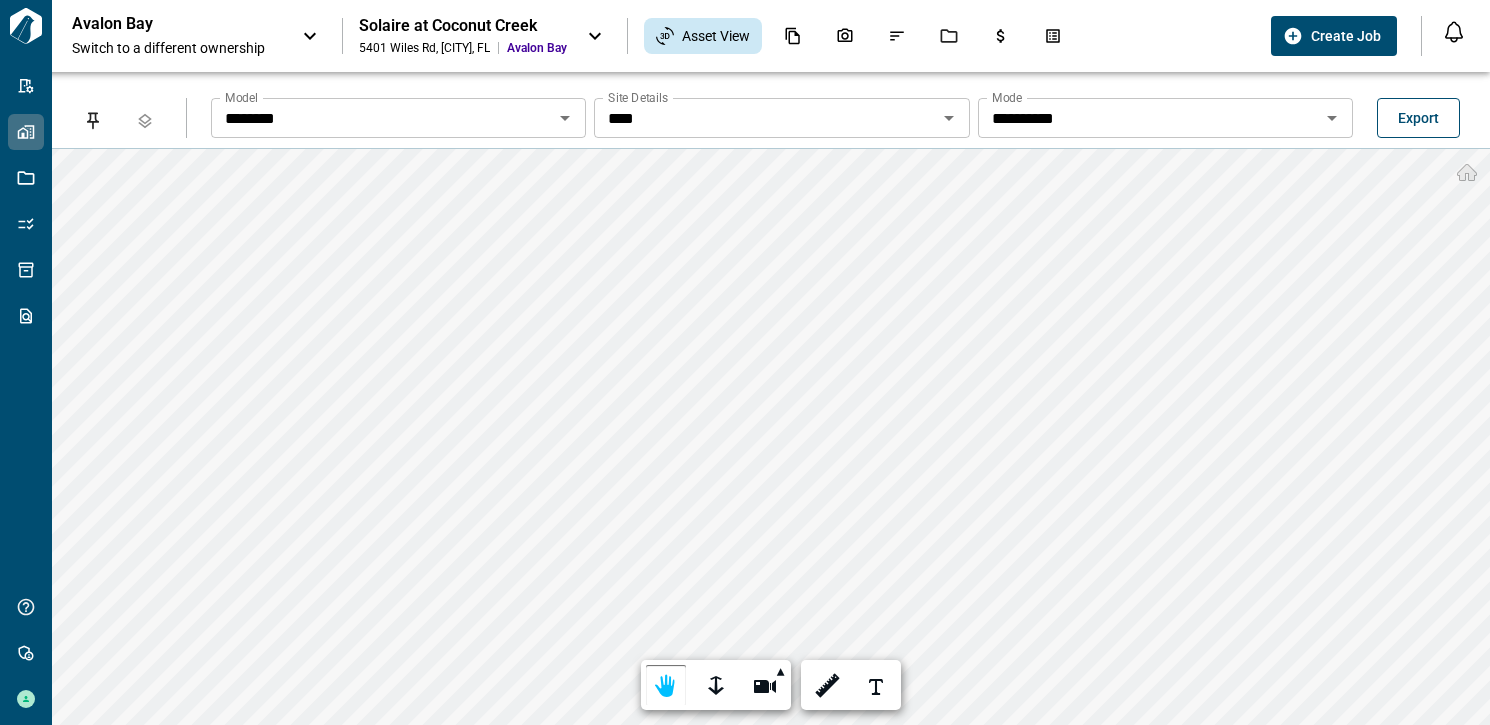 click on "Export" at bounding box center (1418, 118) 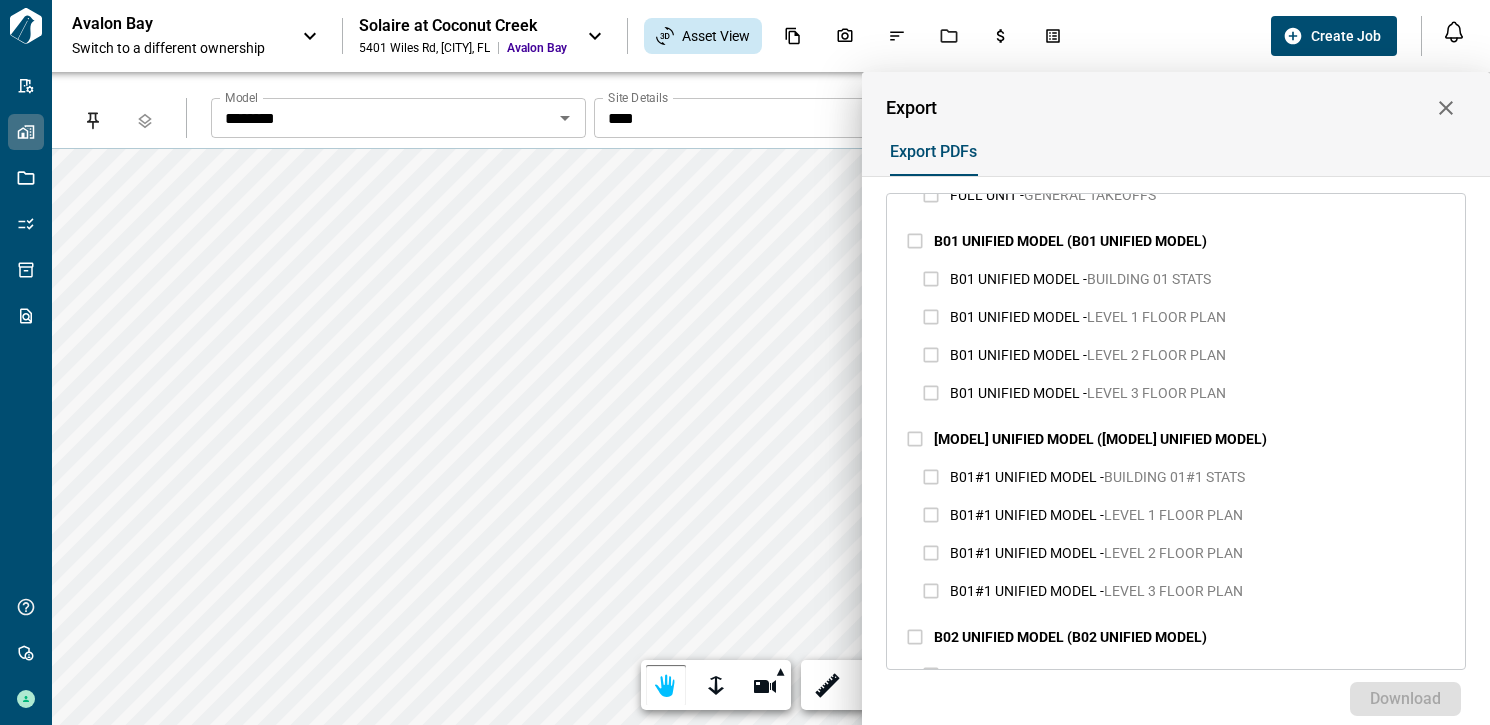 scroll, scrollTop: 1000, scrollLeft: 0, axis: vertical 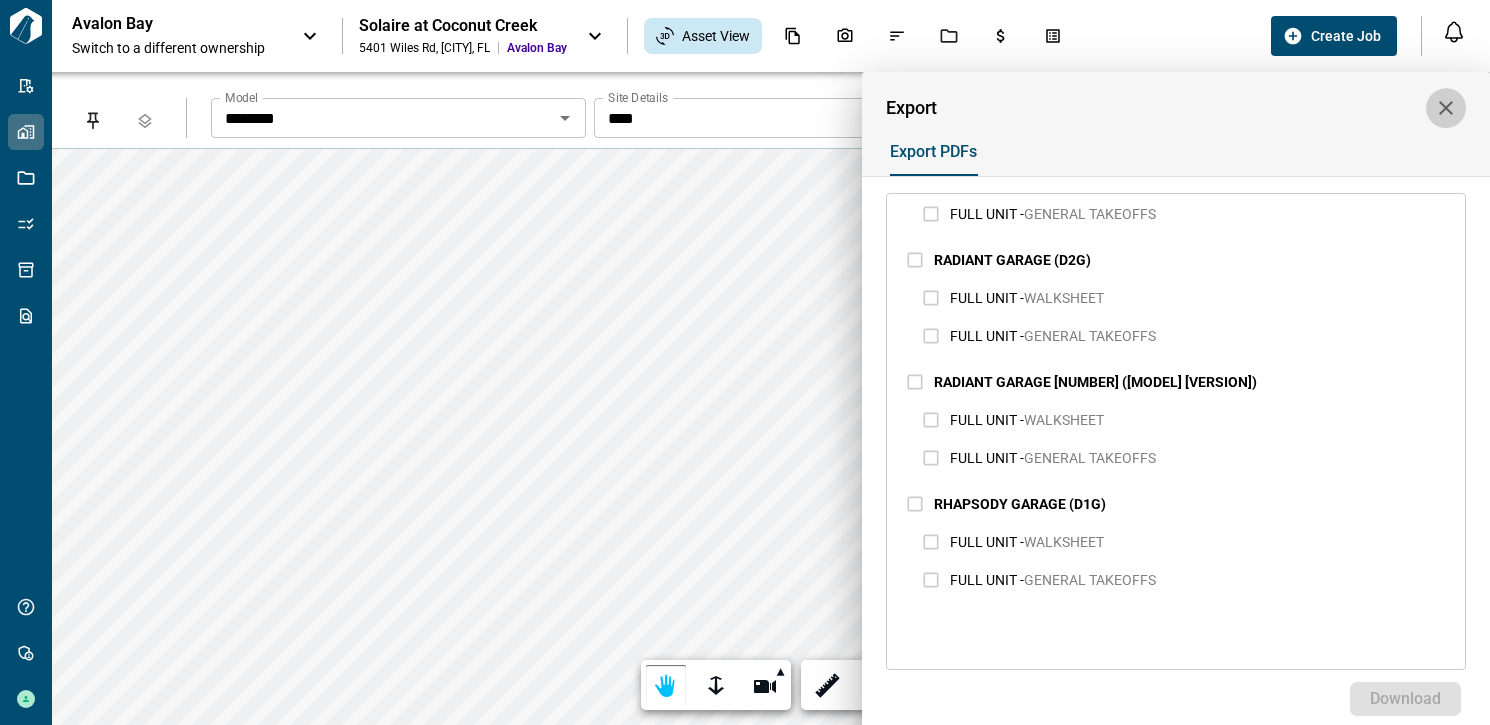 click 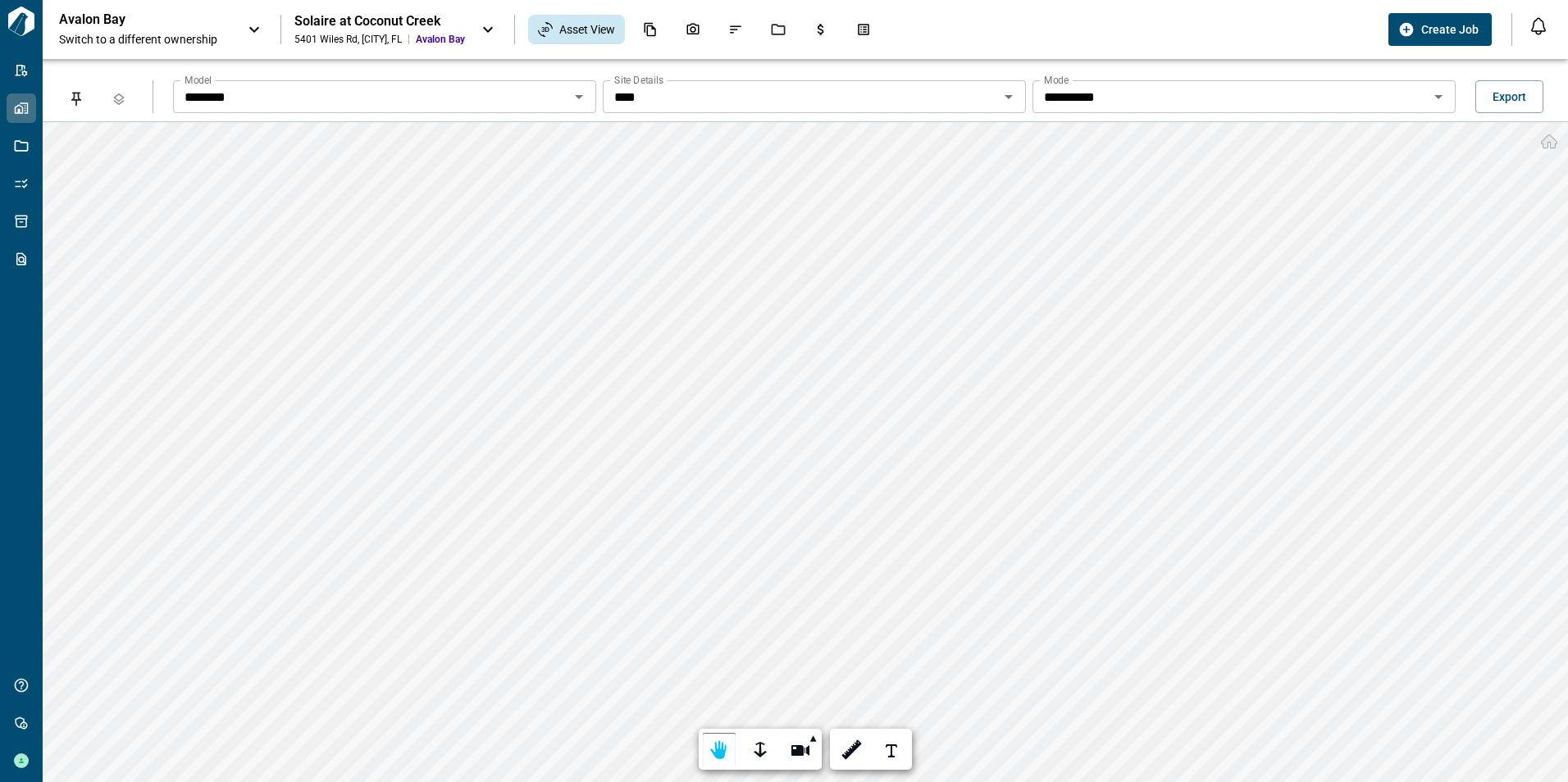 click on "**********" at bounding box center [371, 97] 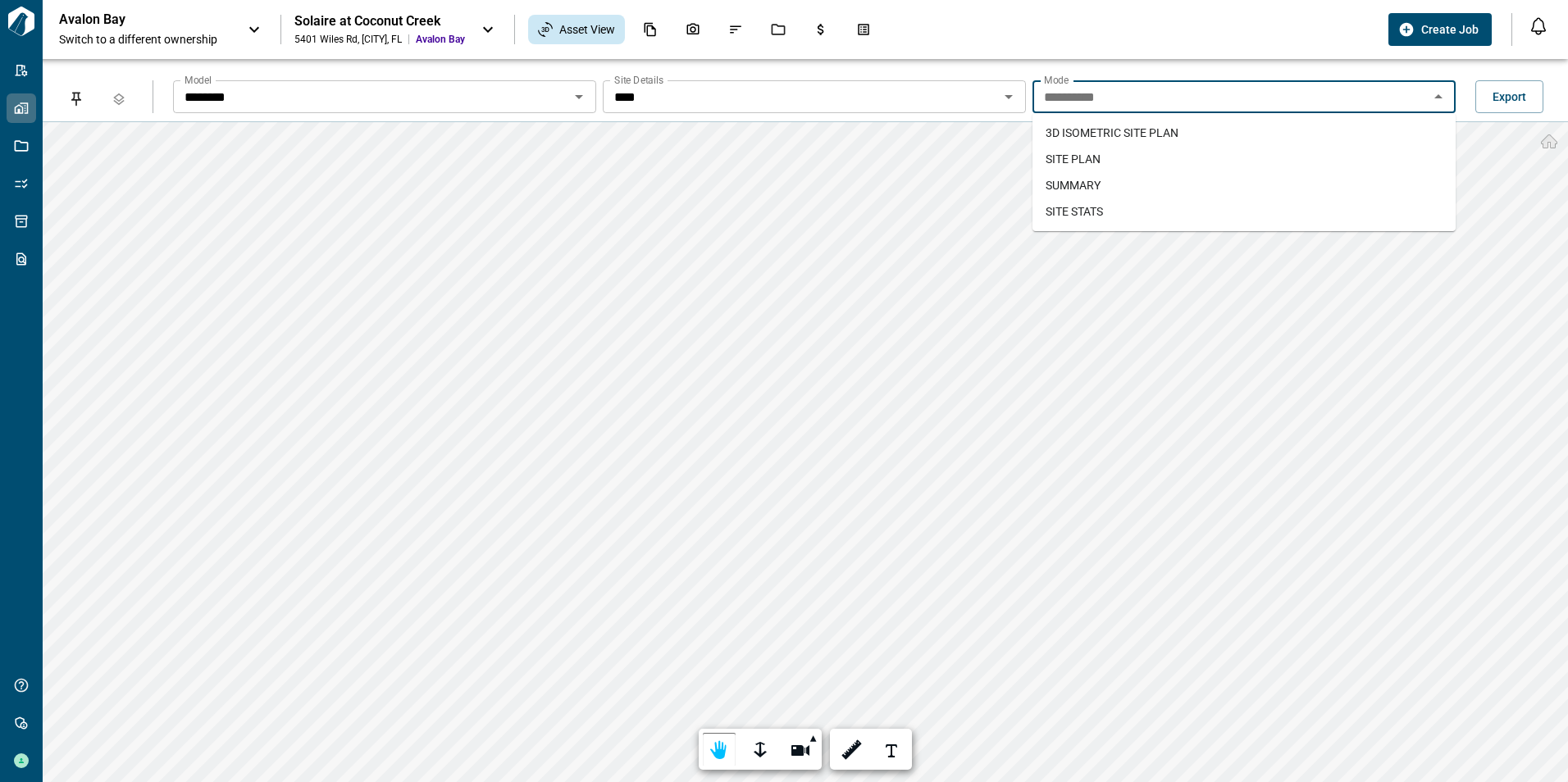 click on "SUMMARY" at bounding box center (1244, 185) 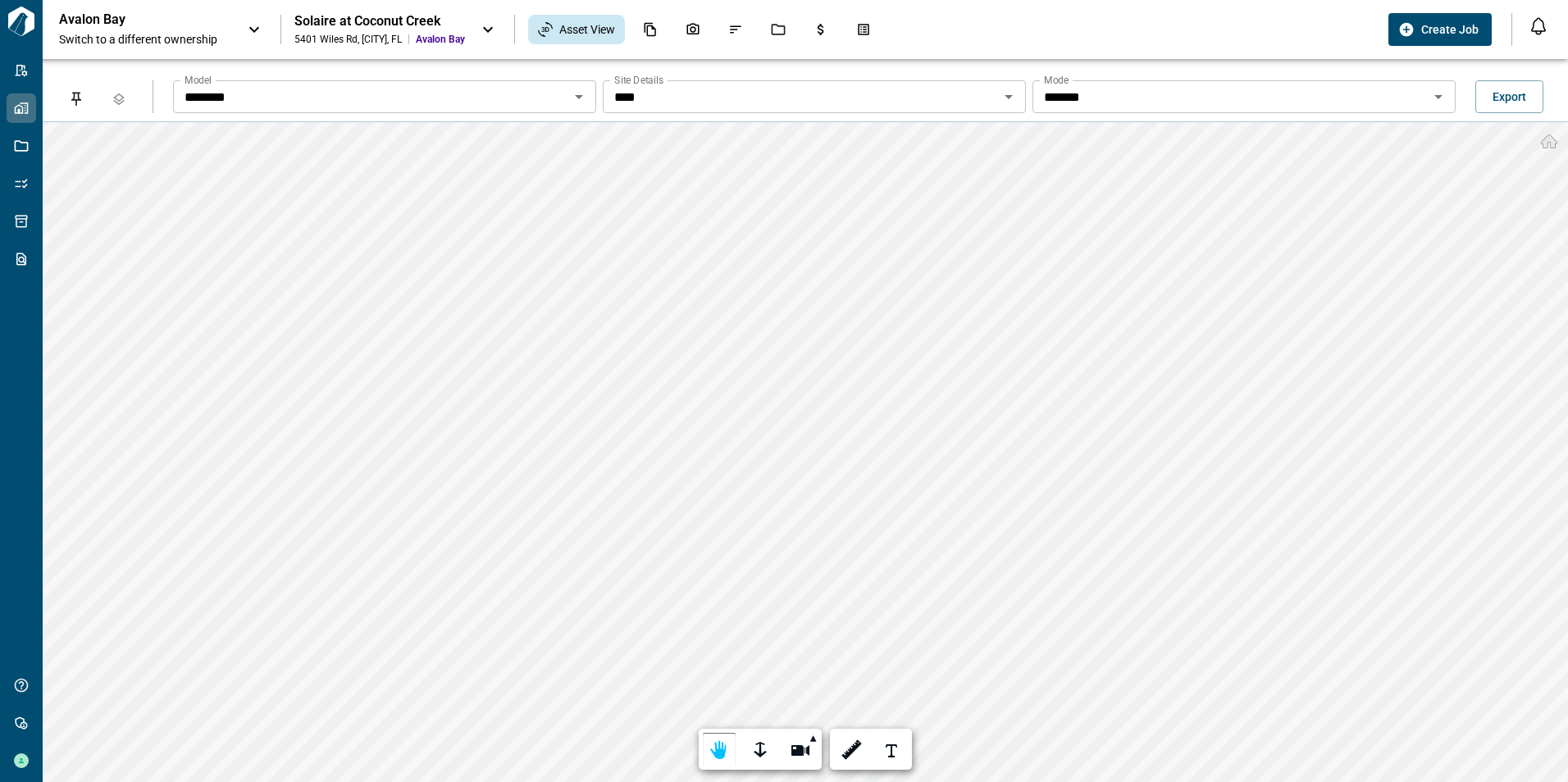 click on "Model ******** Model Site Details **** Site Details Mode ******* Mode Export" at bounding box center [862, 92] 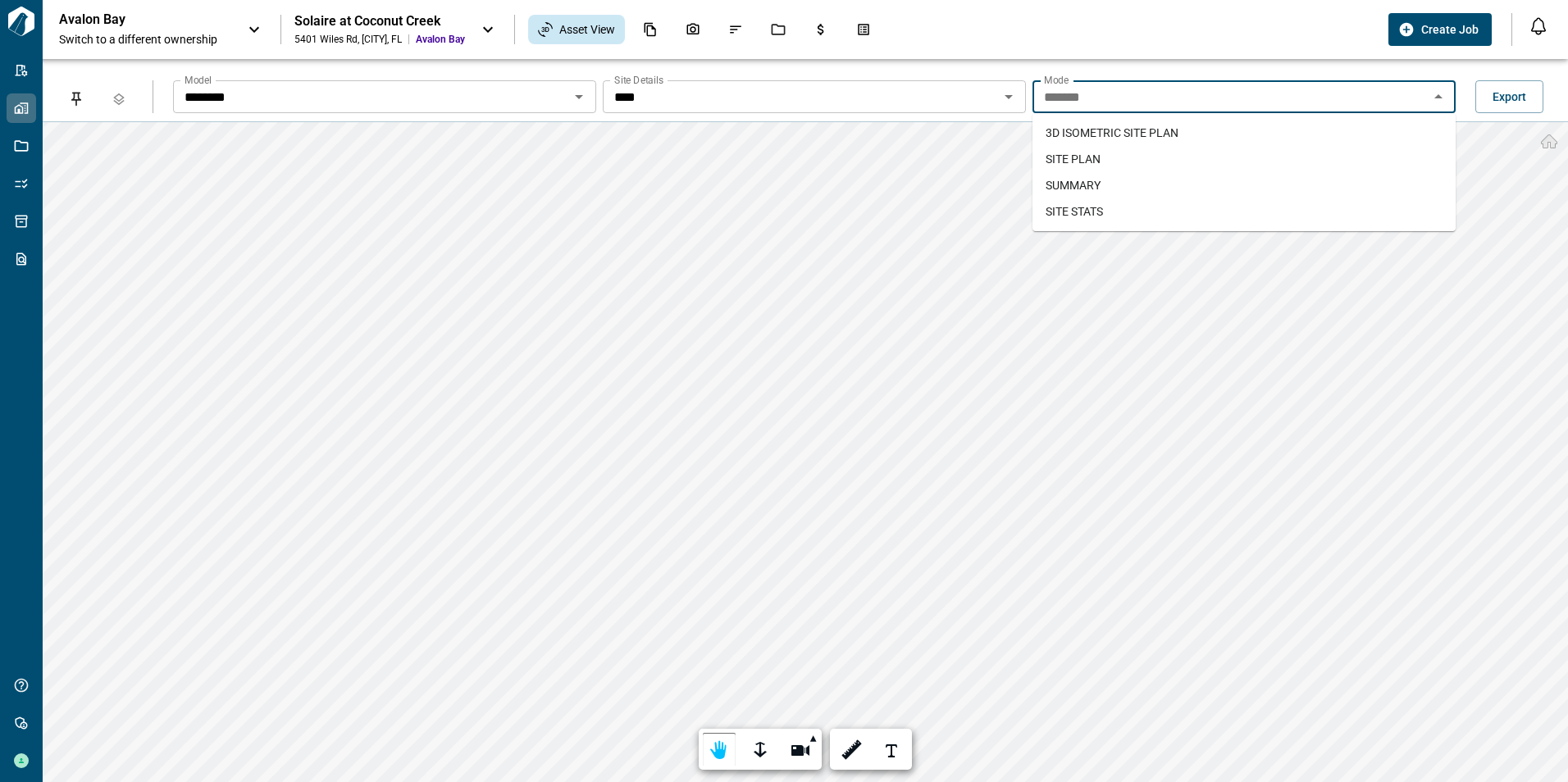 click on "*******" at bounding box center [1230, 97] 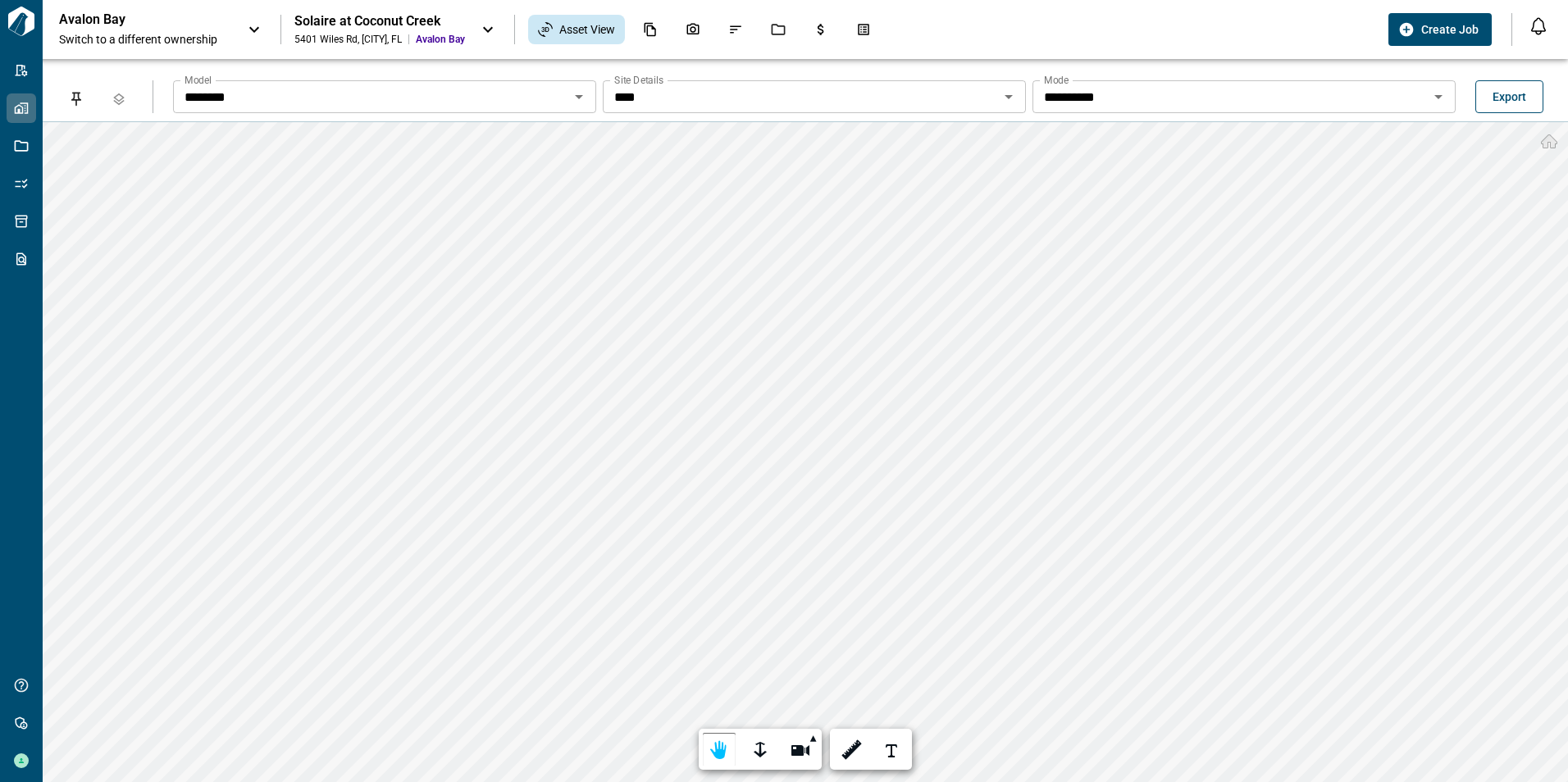 click on "Export" at bounding box center [1509, 97] 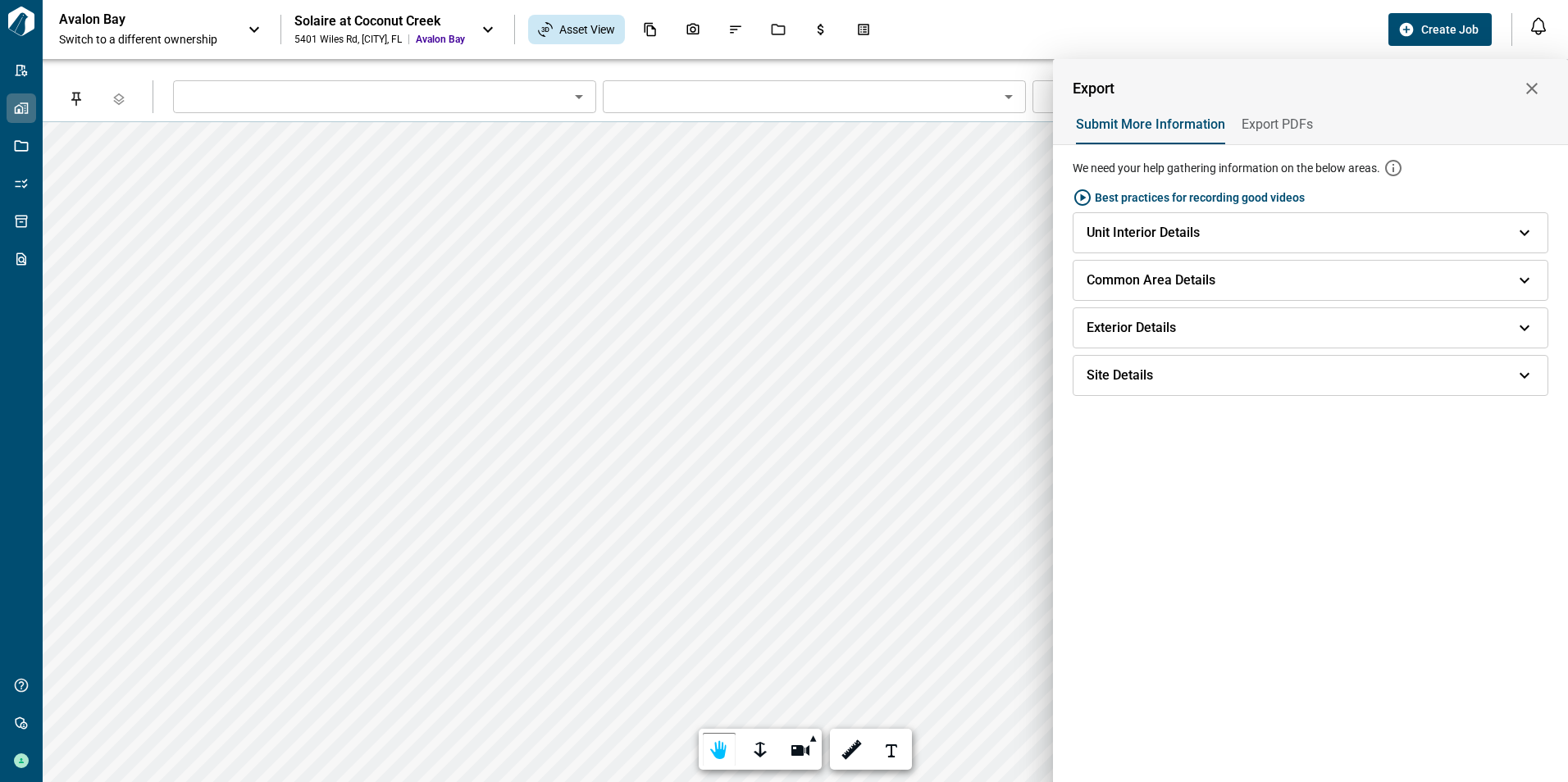 type on "********" 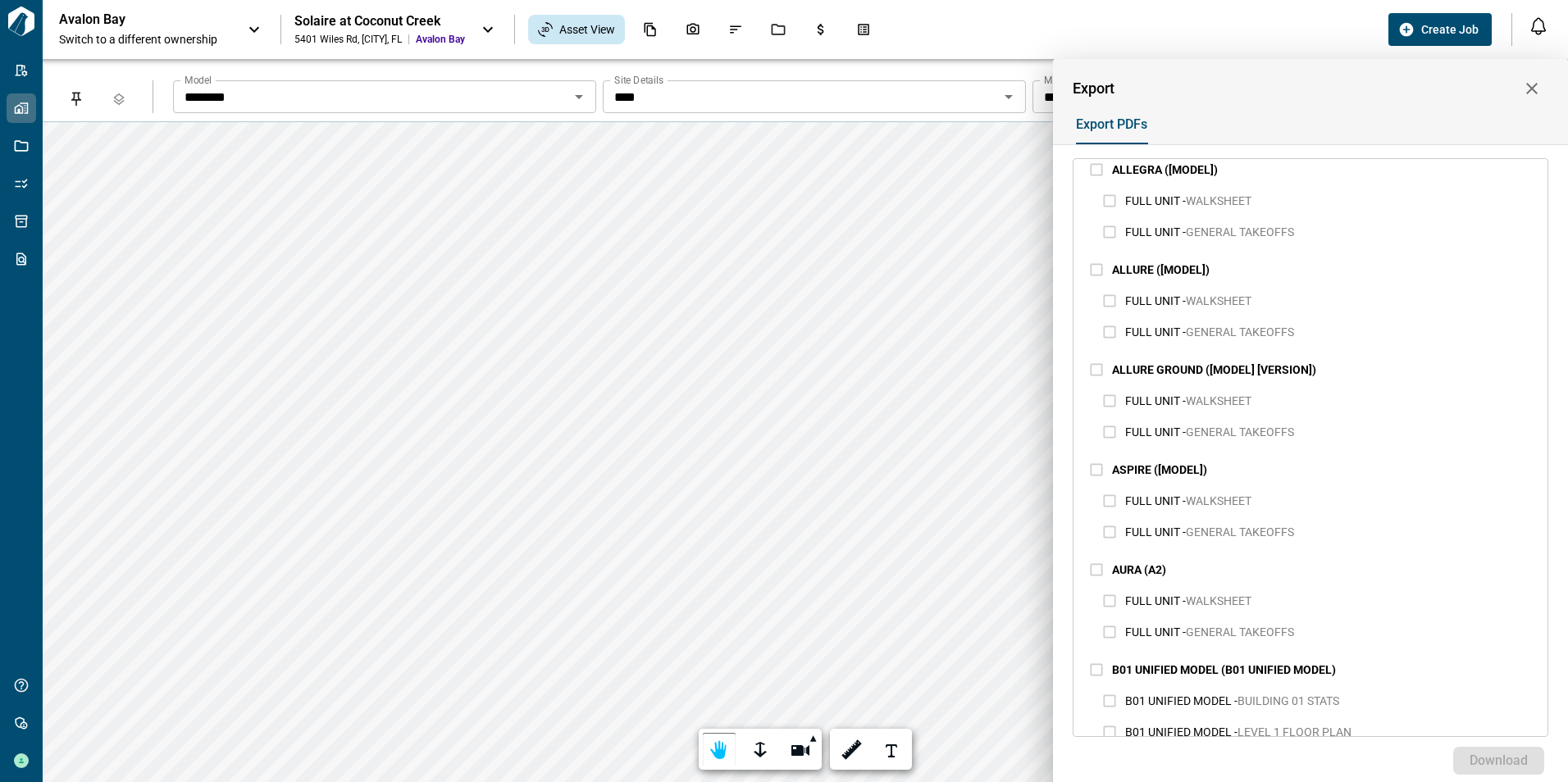 scroll, scrollTop: 574, scrollLeft: 0, axis: vertical 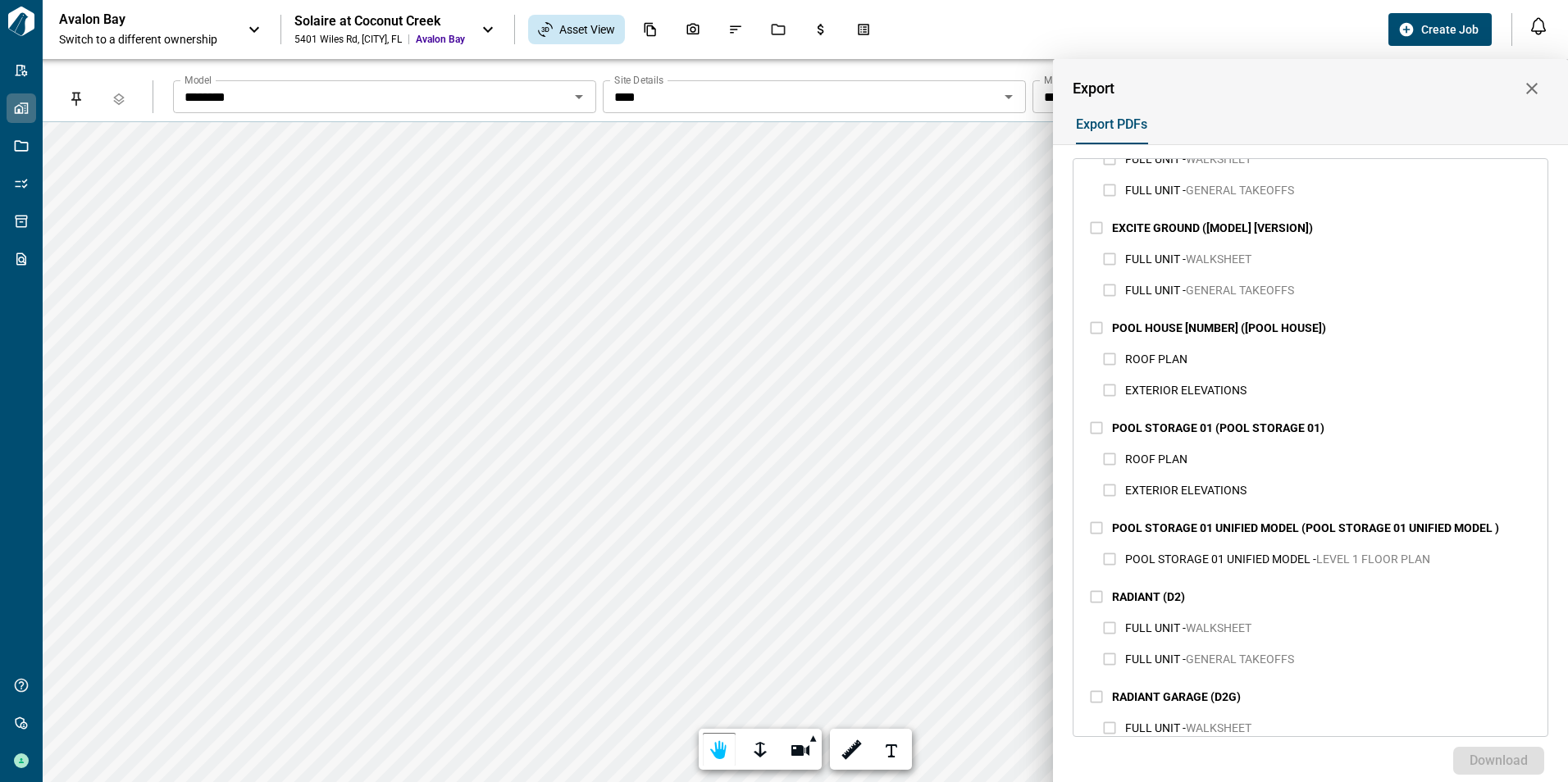 click at bounding box center [784, 391] 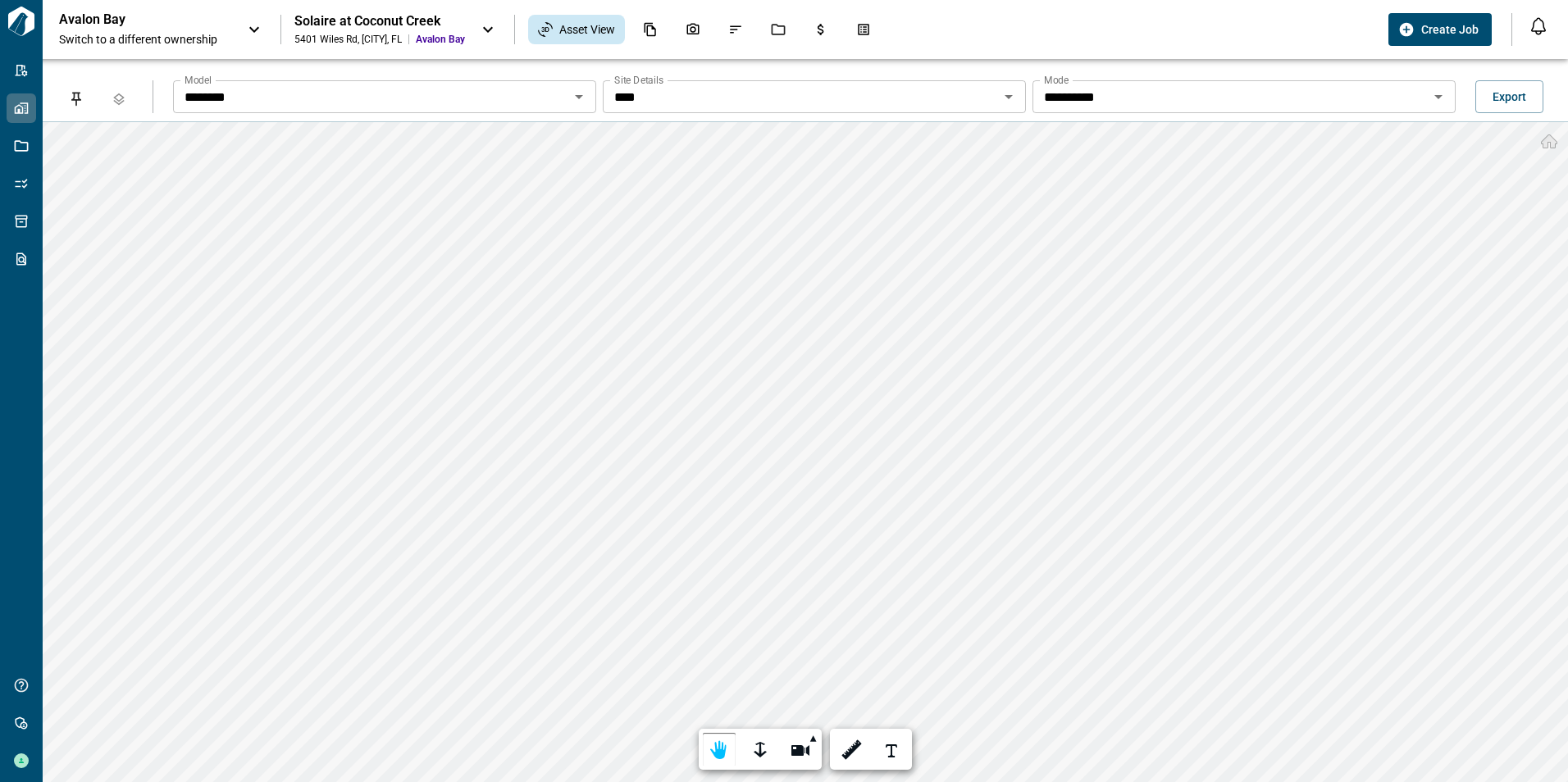 click on "********" at bounding box center [371, 97] 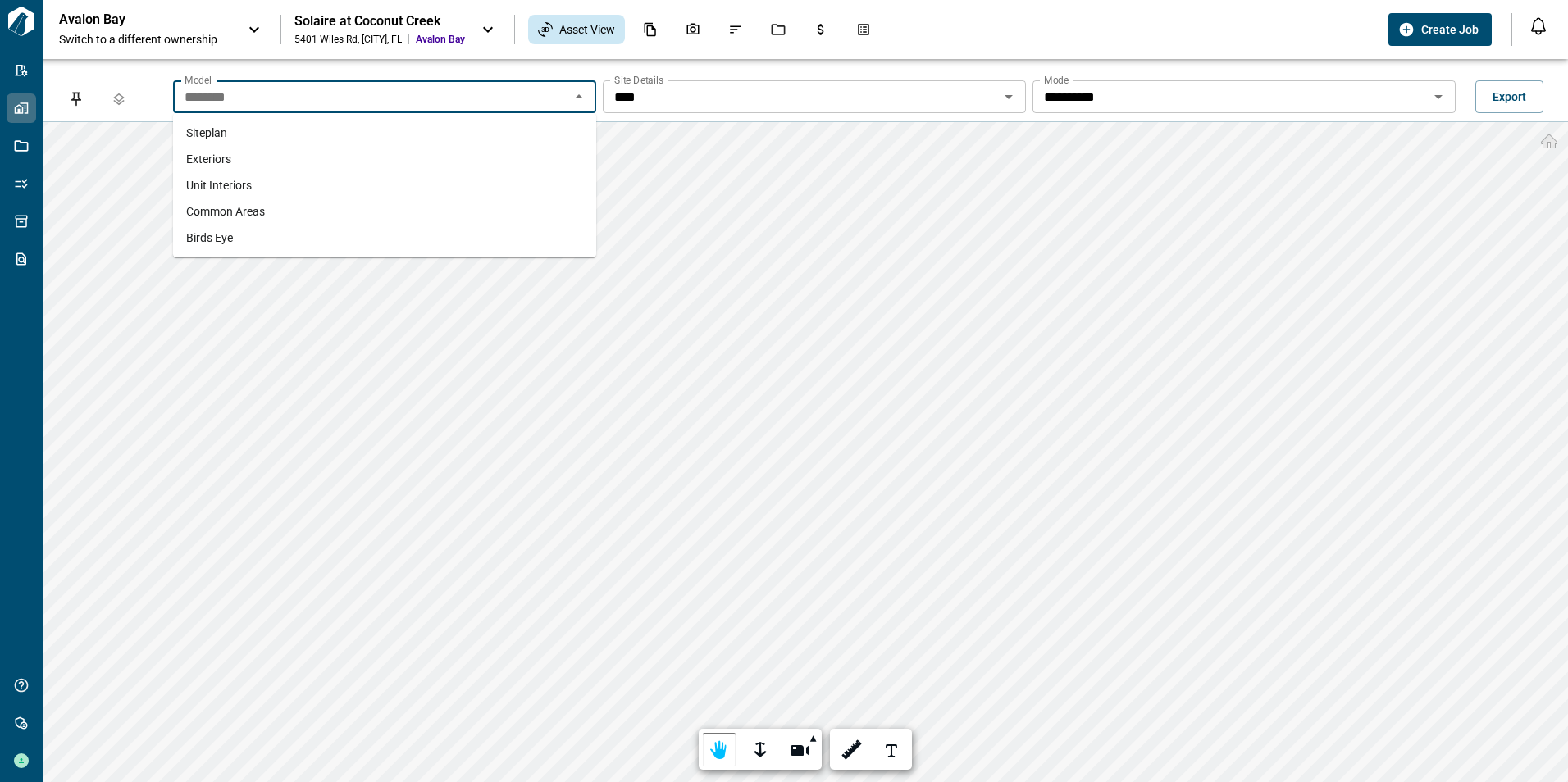 click on "Siteplan" at bounding box center (207, 133) 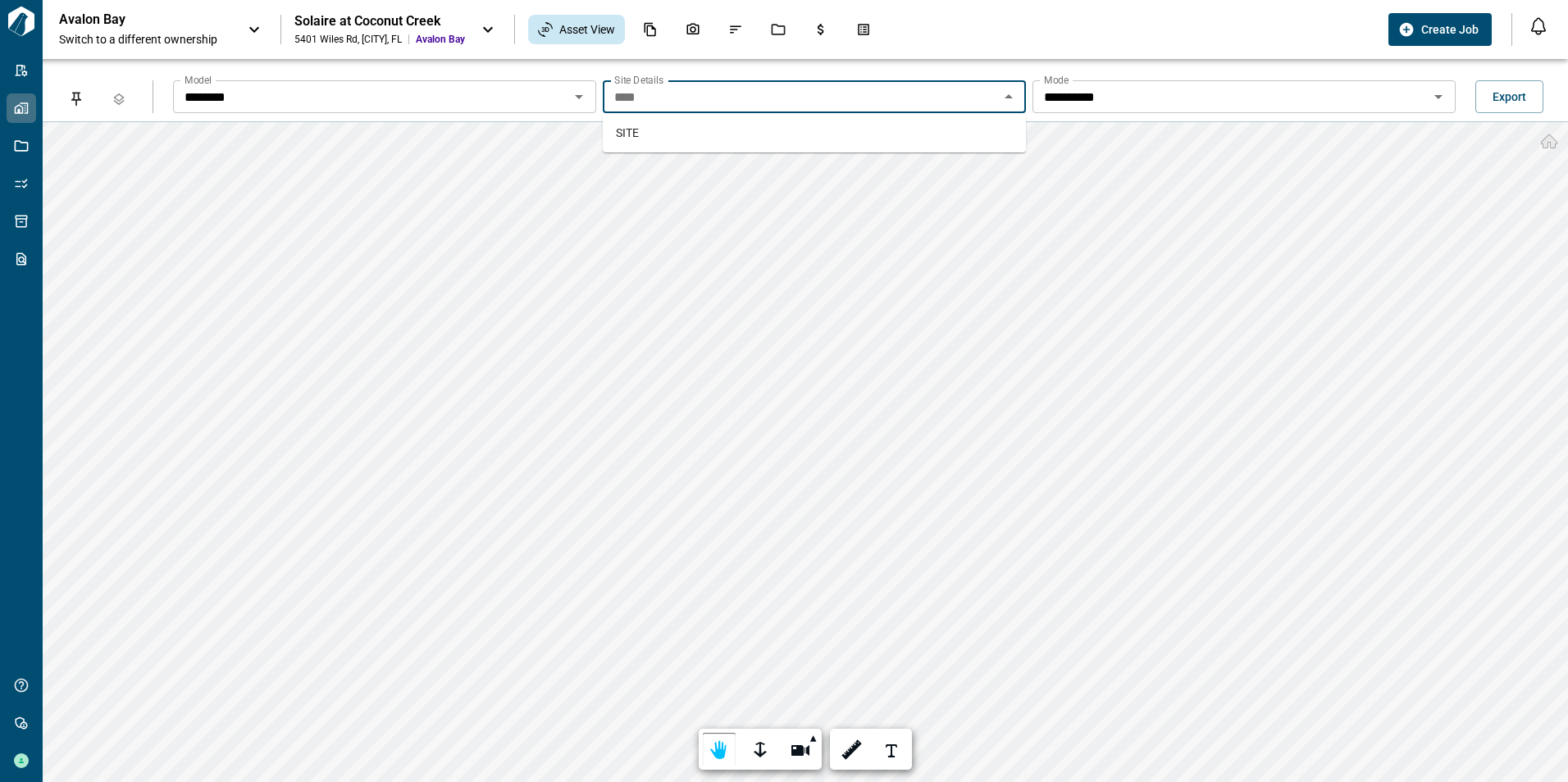 click on "****" at bounding box center (800, 97) 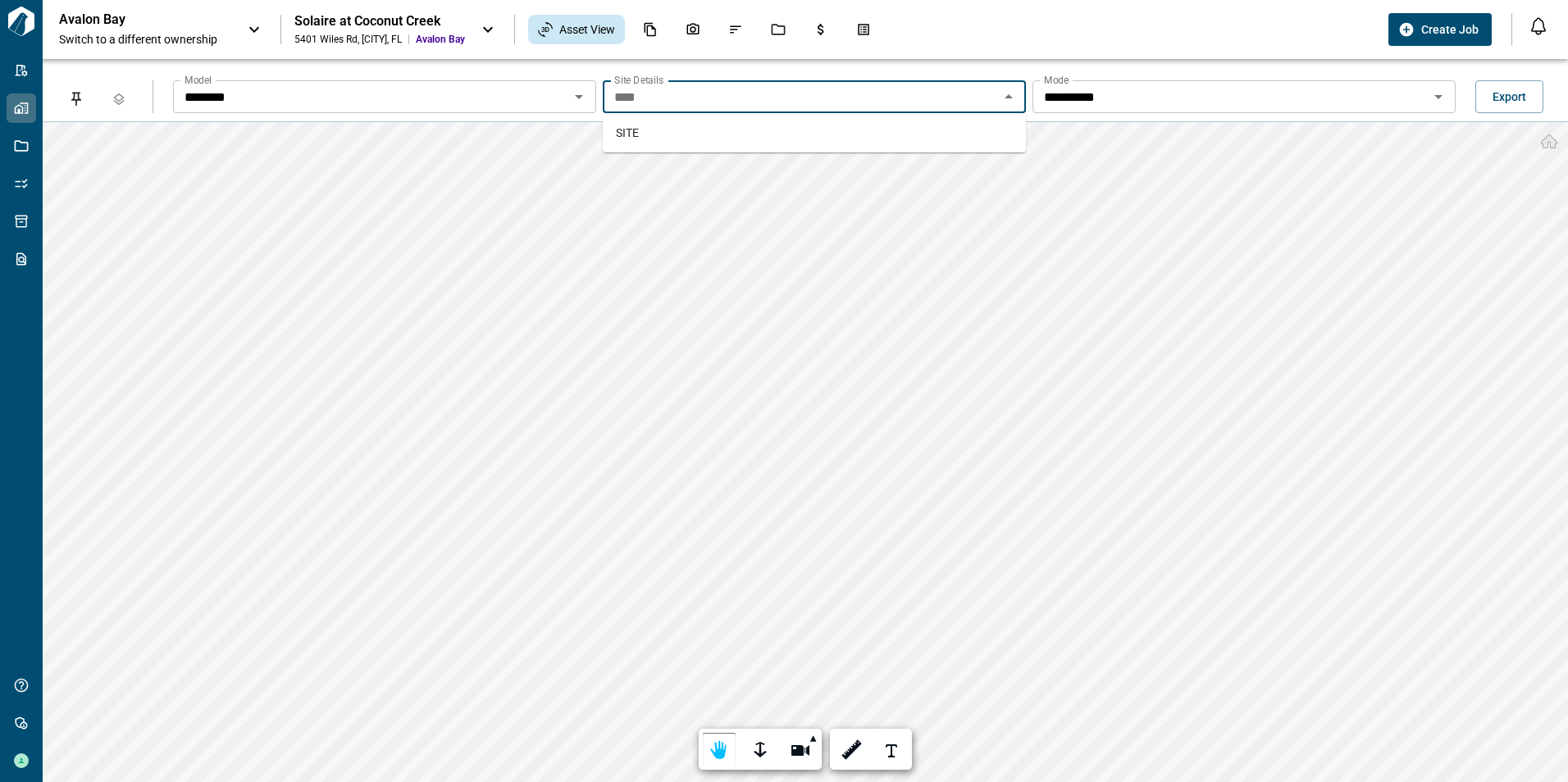 click on "SITE" at bounding box center (814, 133) 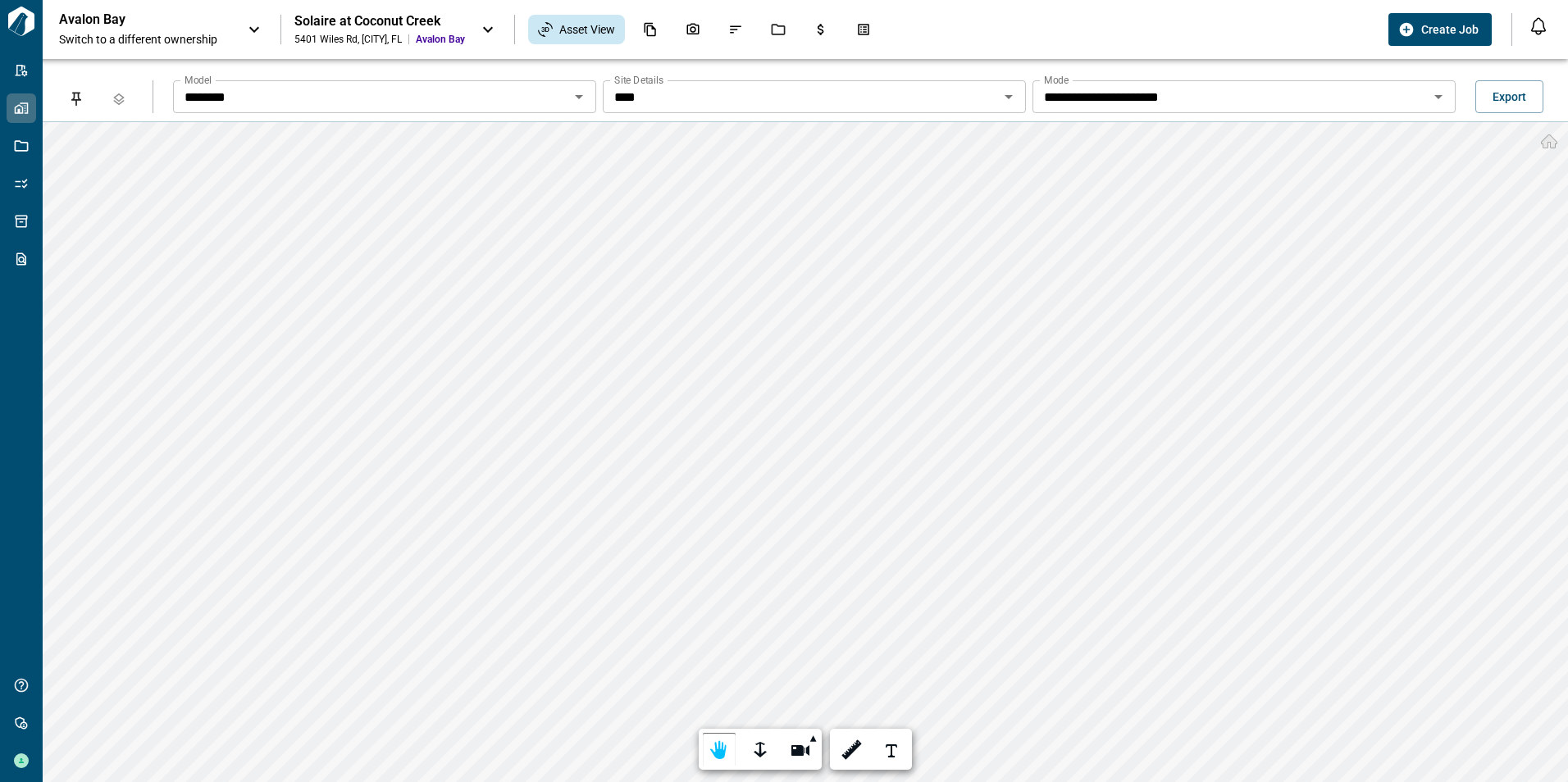 click on "**********" at bounding box center [371, 97] 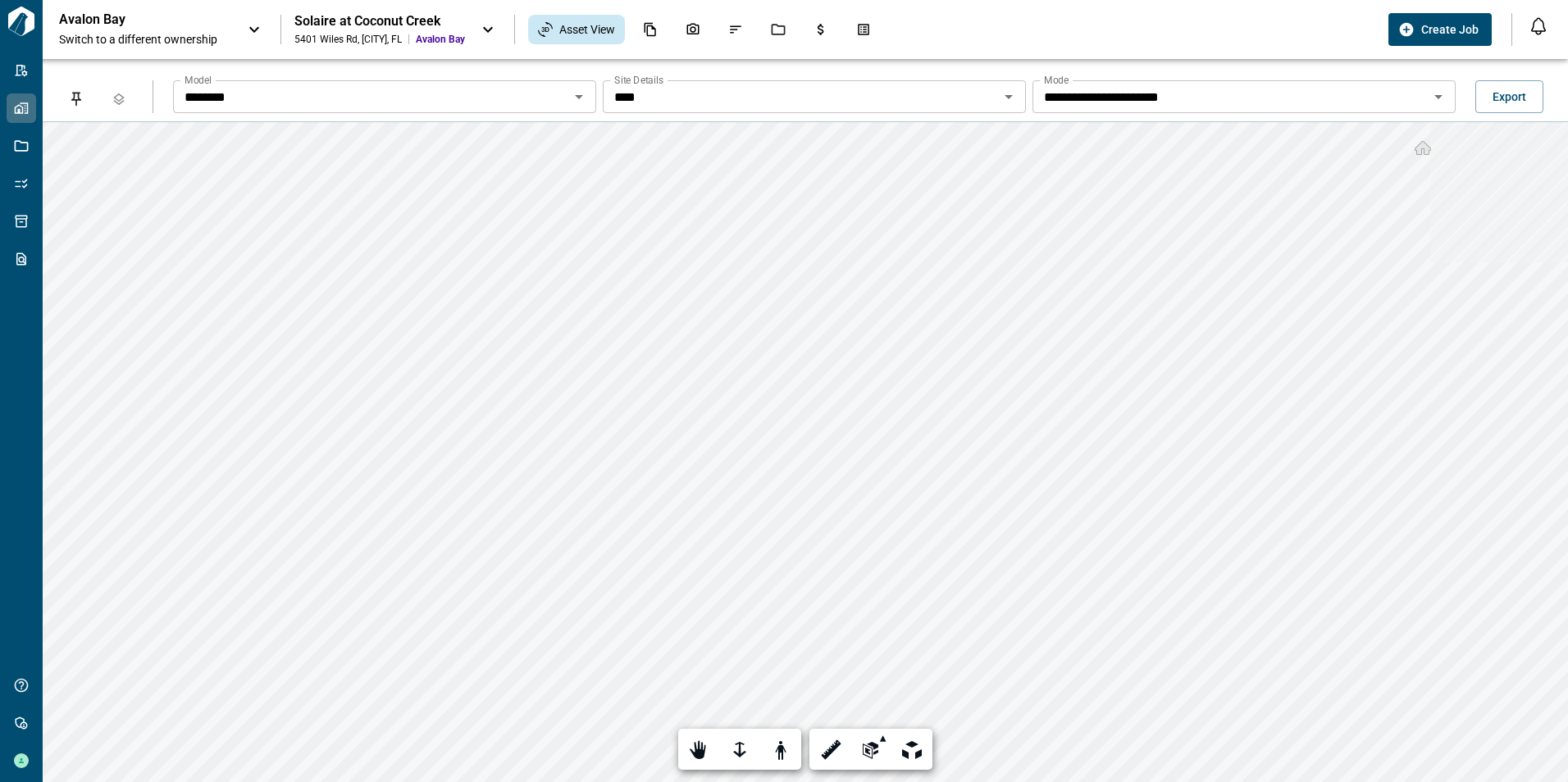 click on "Switch to a different ownership" at bounding box center (145, 39) 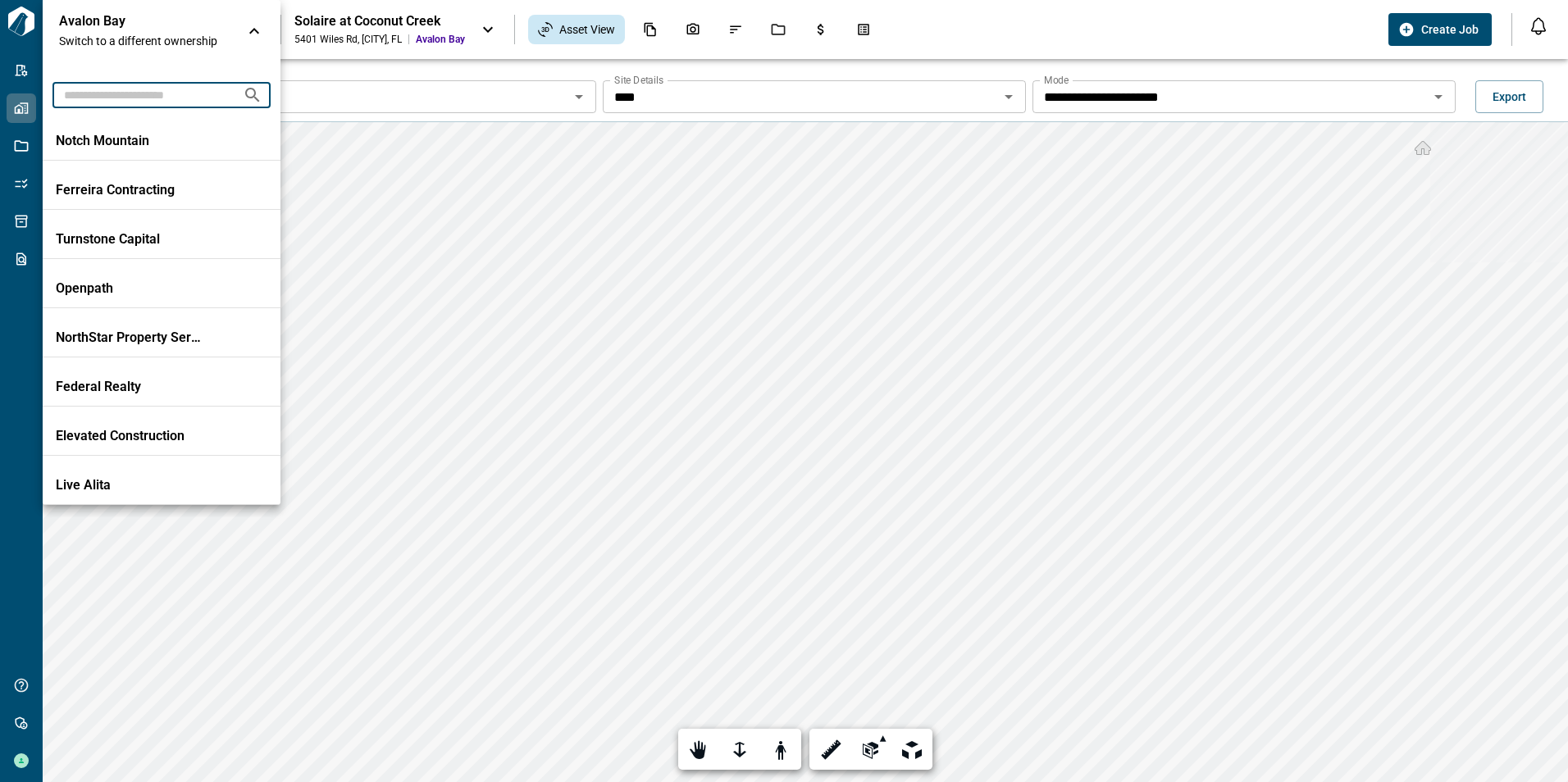 click at bounding box center (141, 94) 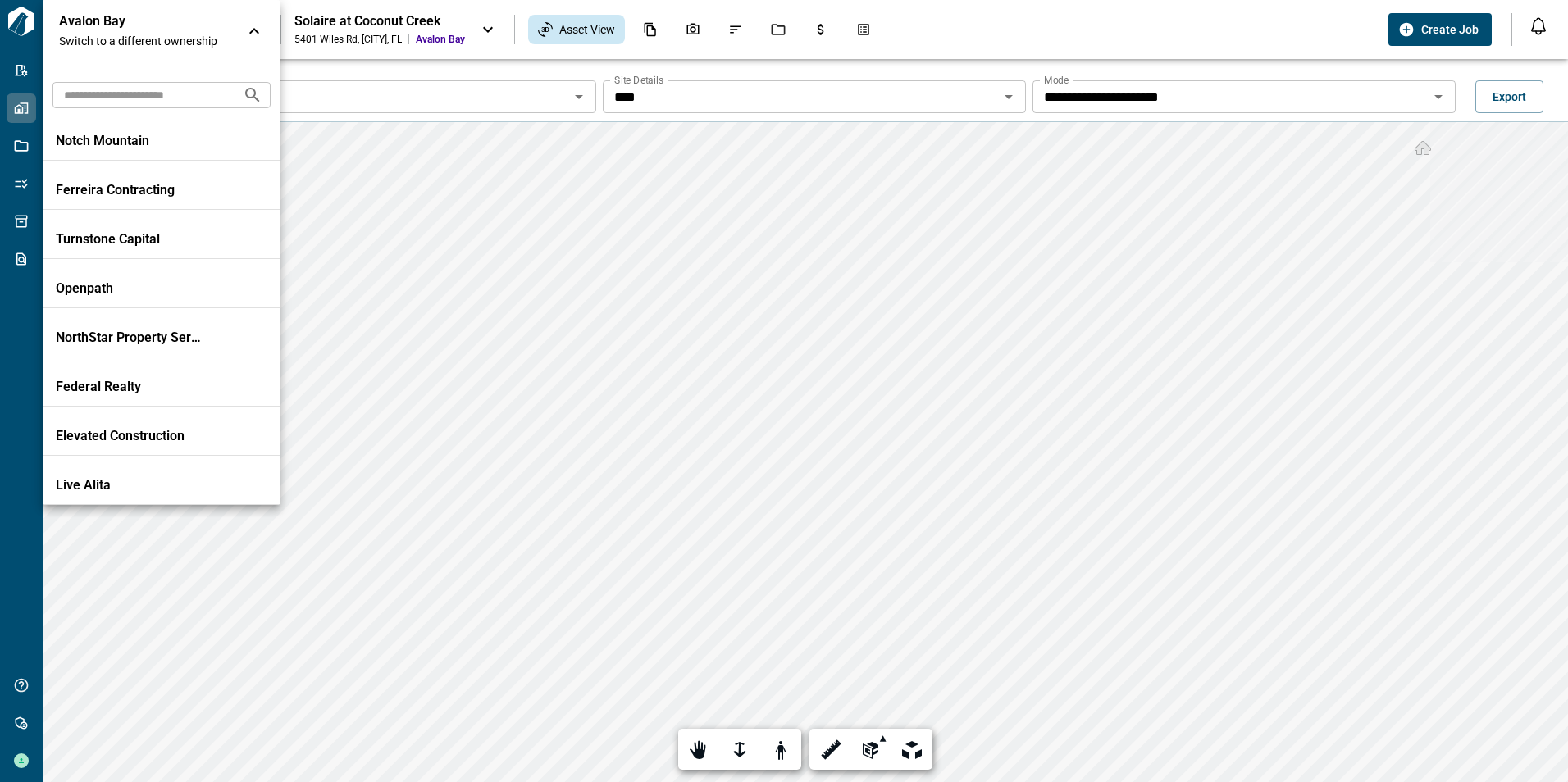 drag, startPoint x: 1043, startPoint y: 251, endPoint x: 1005, endPoint y: 269, distance: 42.047592 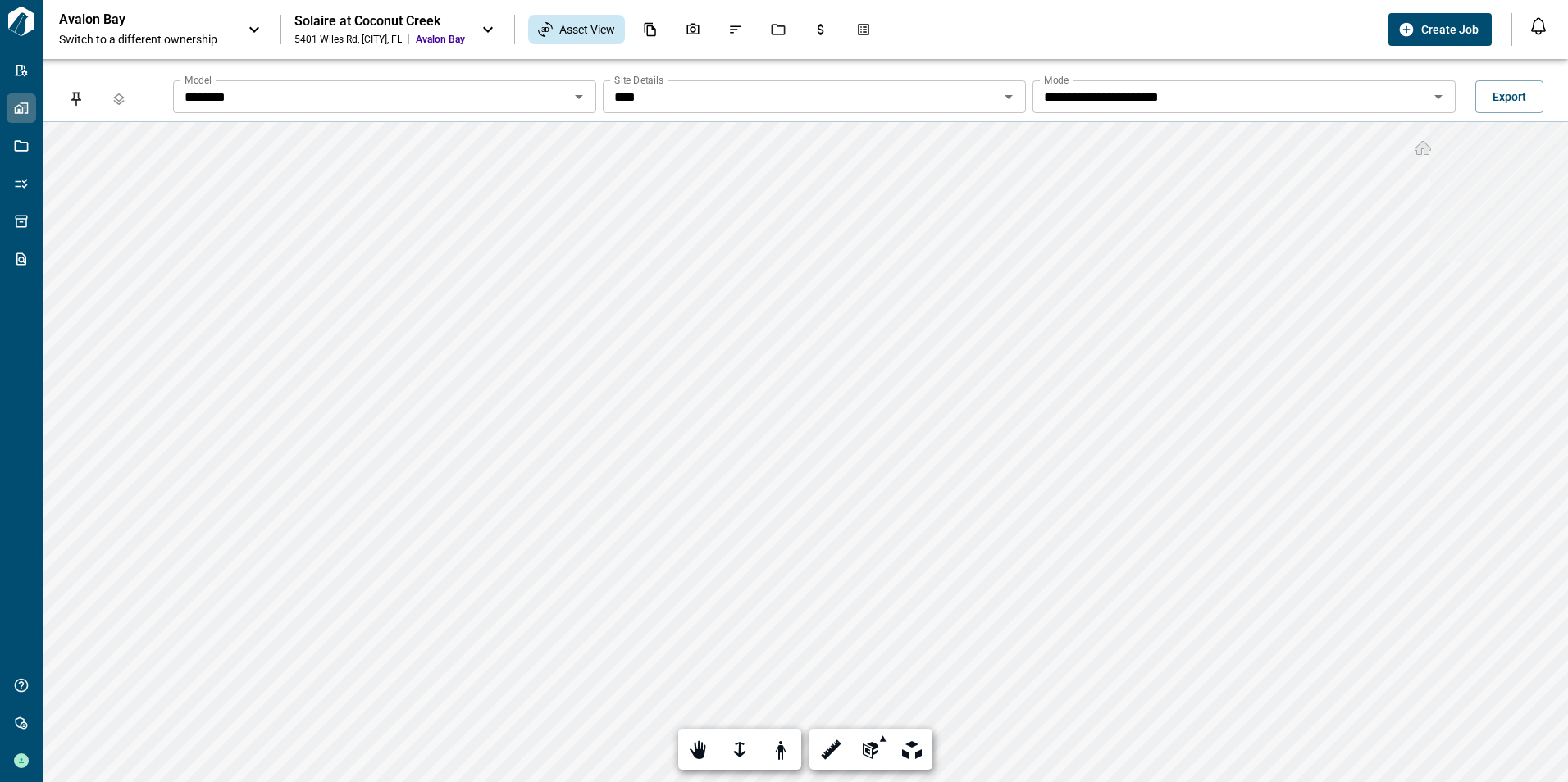 click on "********" at bounding box center (371, 97) 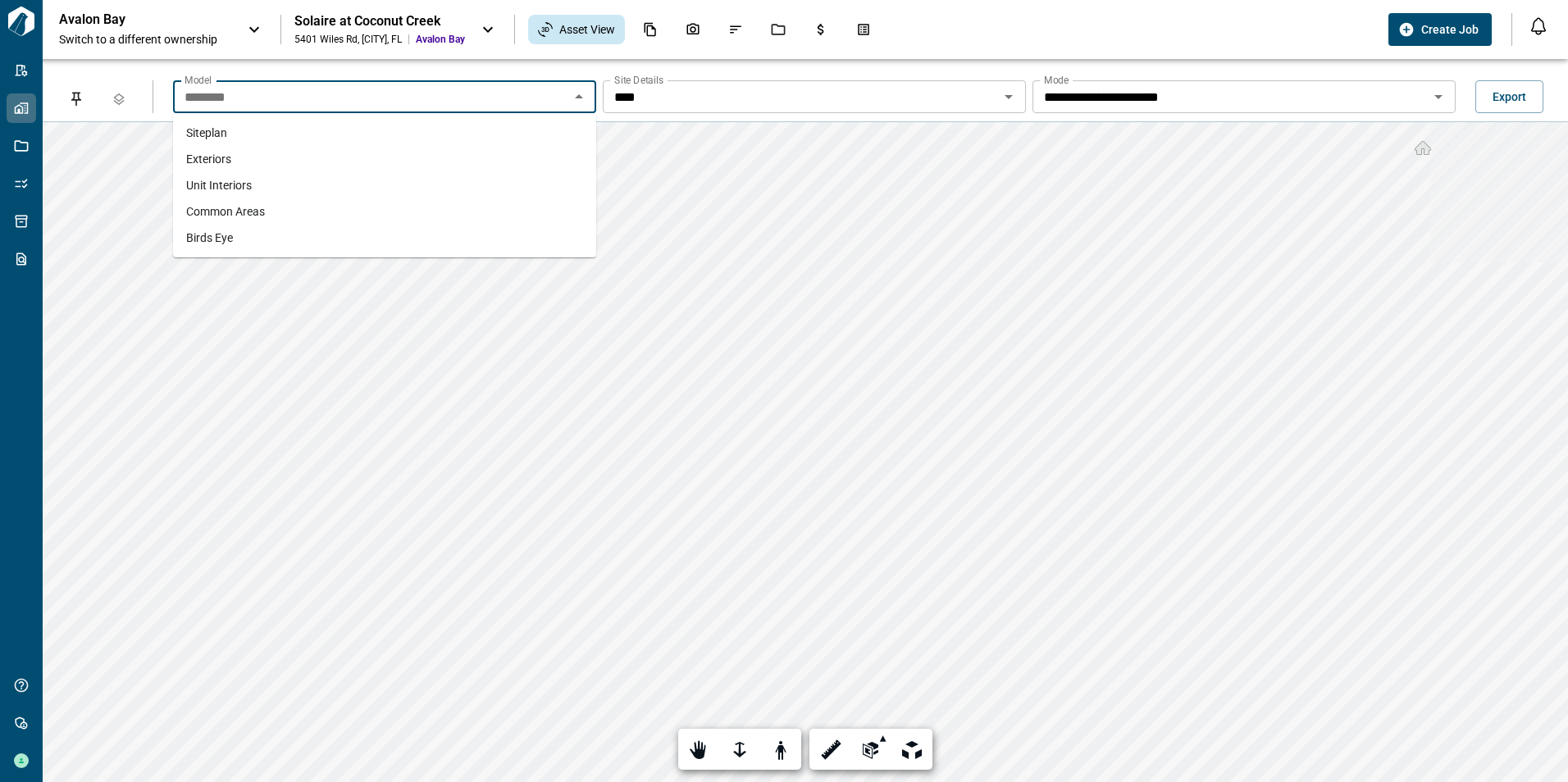 click on "Avalon Bay Switch to a different ownership   Solaire at Coconut Creek [NUMBER] [STREET] , [CITY] , [STATE] Avalon Bay Asset View Create Job Notifications *** ****** **** Mark all as read No notifications yet We'll let you know when we've got something new for you." at bounding box center (784, 30) 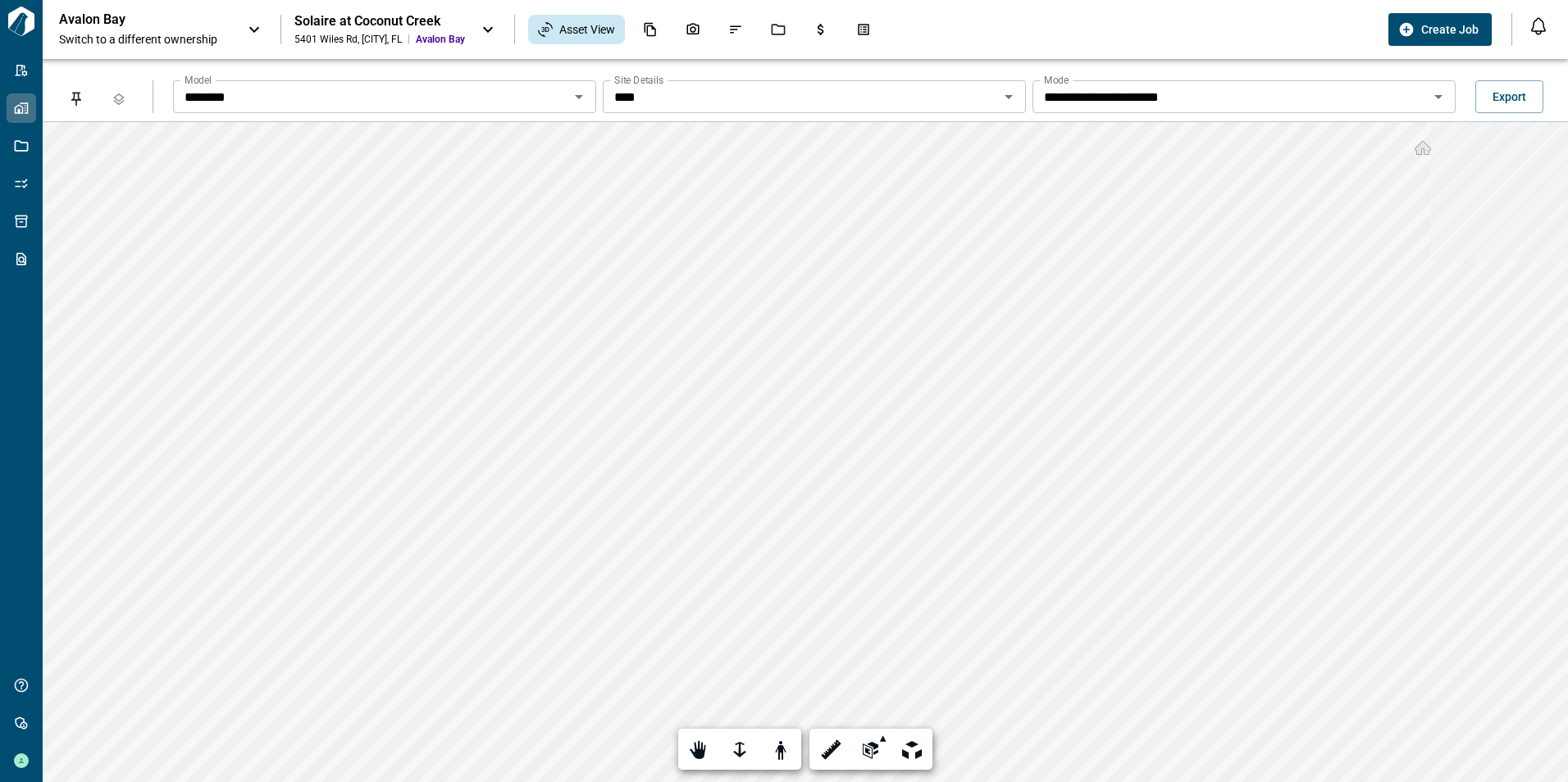 click on "******** Model" at bounding box center [385, 97] 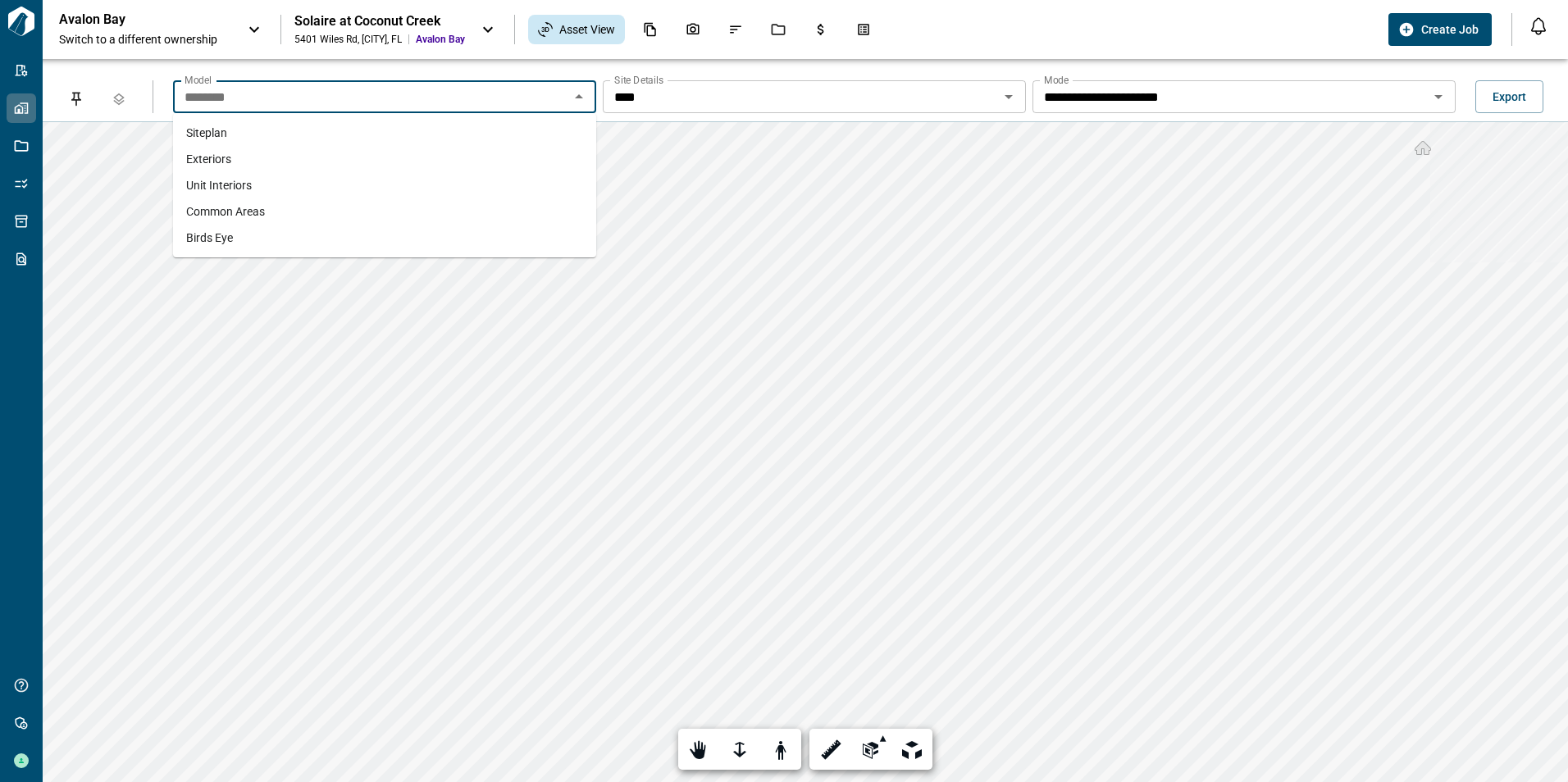 click on "Switch to a different ownership" at bounding box center (145, 39) 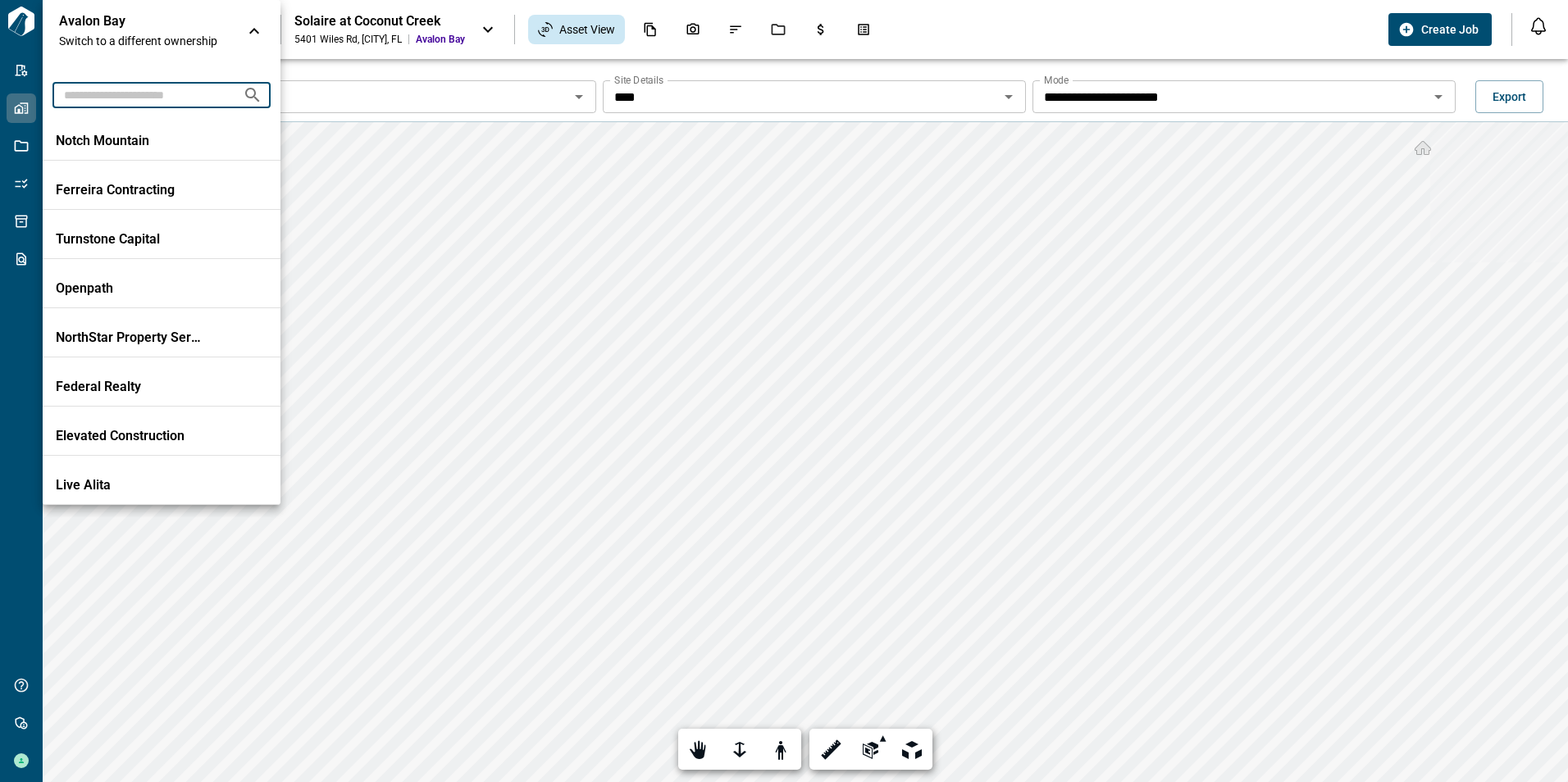 click at bounding box center (141, 94) 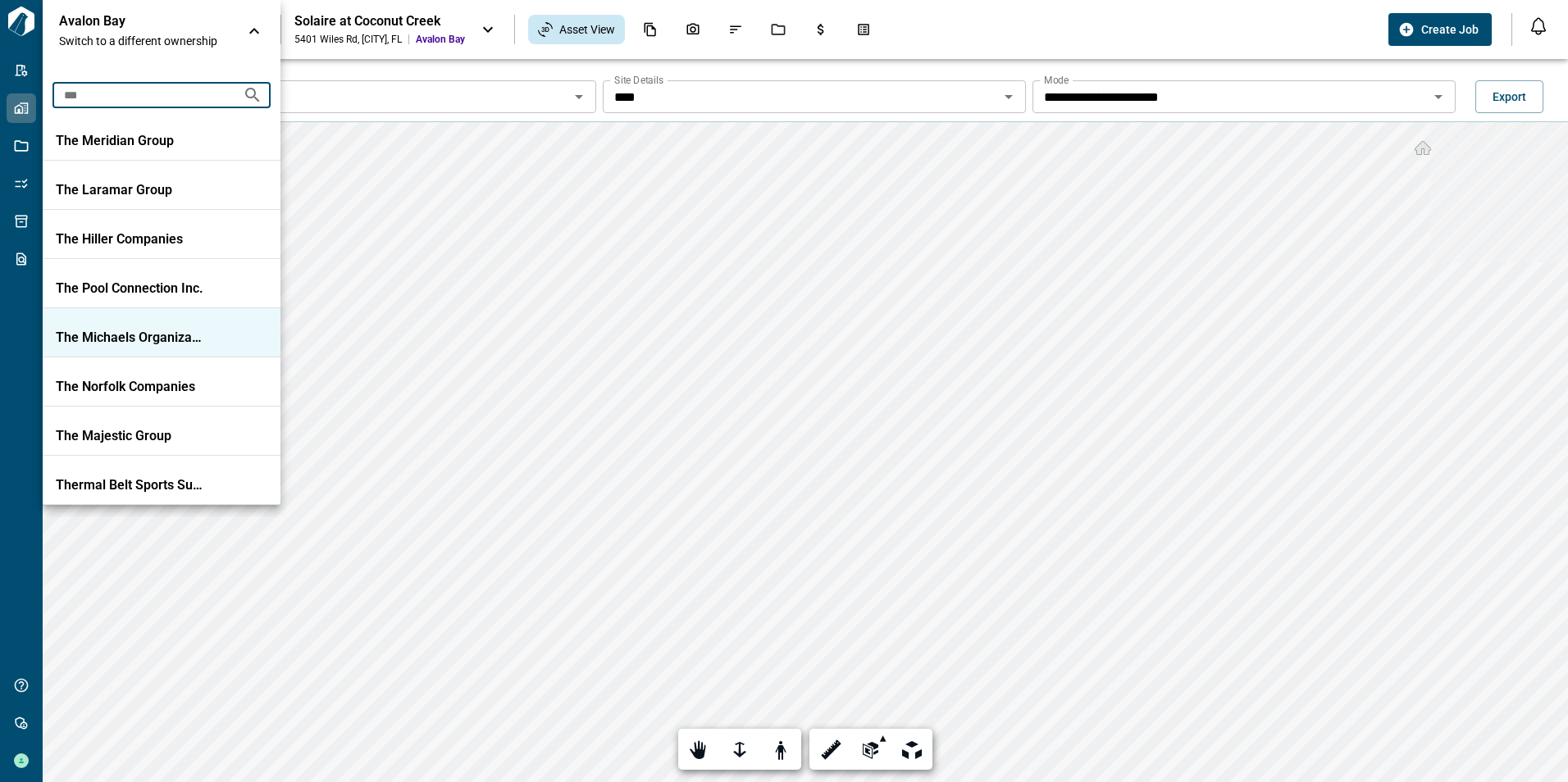 type on "***" 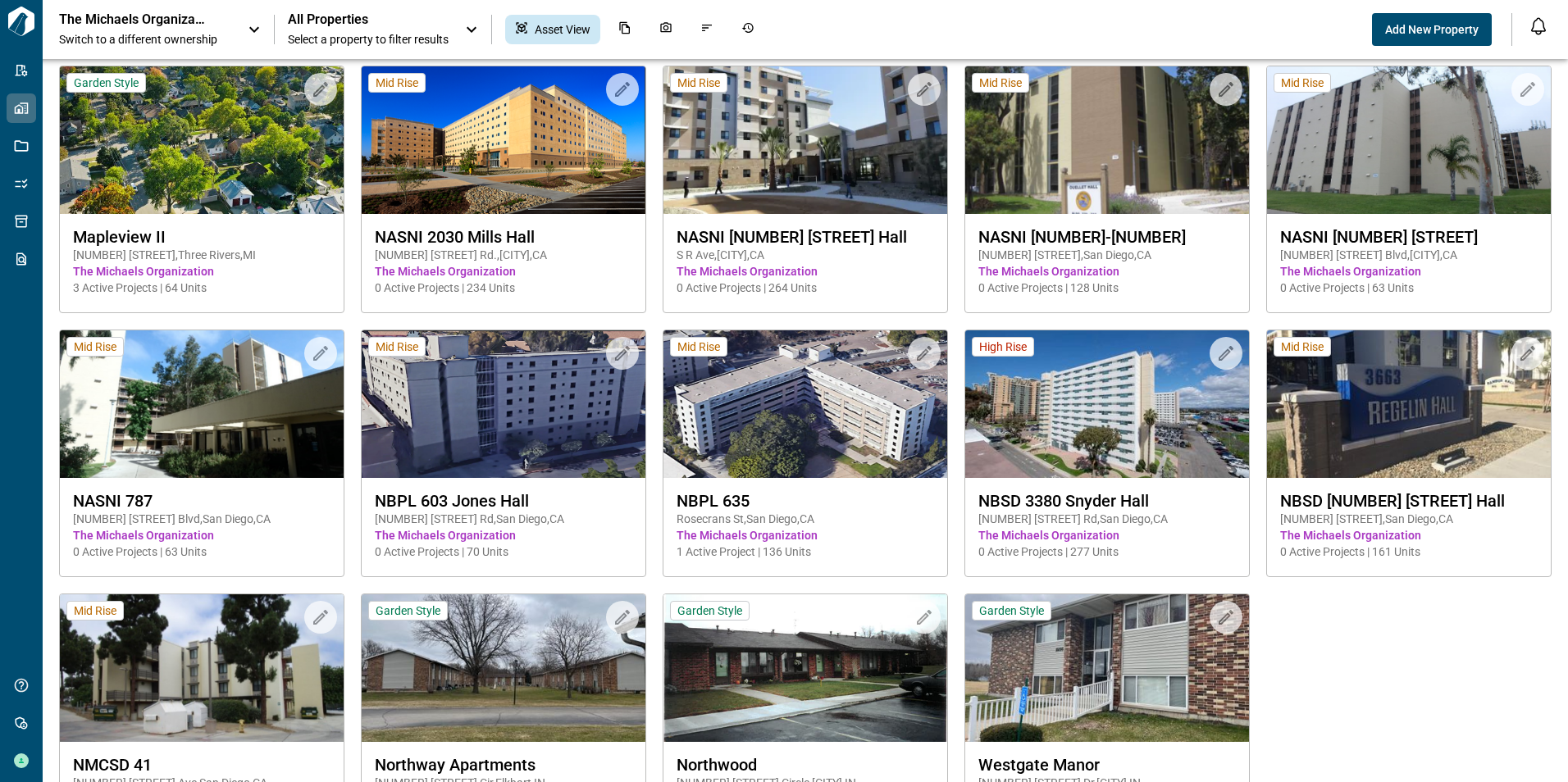 scroll, scrollTop: 662, scrollLeft: 0, axis: vertical 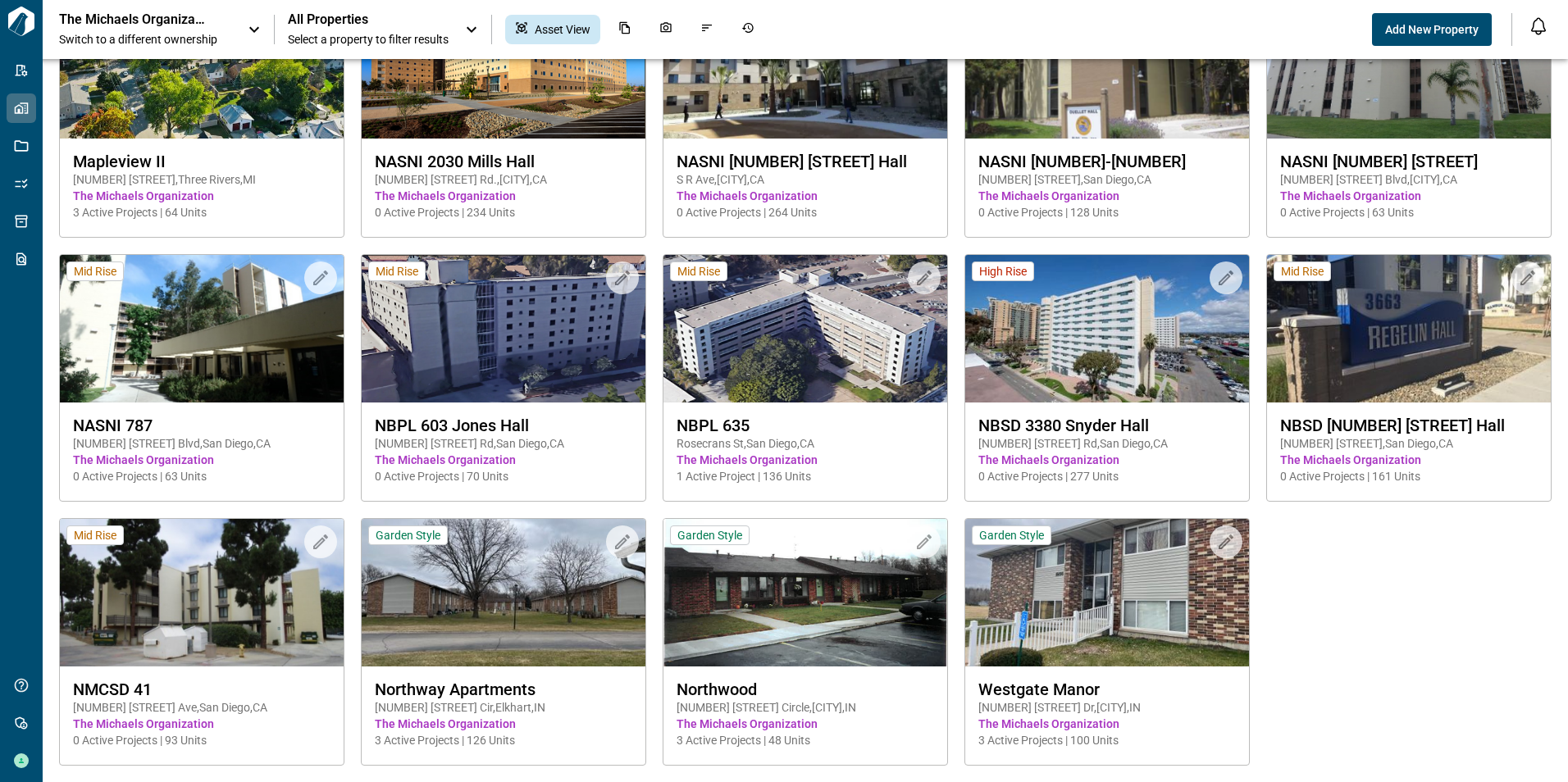click on "Upload to Magic Folder High Rise 100 Center Hi-Rise 100 North Center St , [CITY] , [STATE] The Michaels Organization 4 Active Projects | 104 Units Upload to Magic Folder Garden Style Center Apartments 109 Old Stable LN , [CITY] , [STATE] The Michaels Organization 3 Active Projects | 54 Units Upload to Magic Folder Garden Style Corby Apartments 1022 Patty Lane , [CITY] , [STATE] The Michaels Organization 3 Active Projects | 150 Units Upload to Magic Folder Garden Style Crossroads Apartments 900 Northwood Cir , [CITY] , [STATE] The Michaels Organization 3 Active Projects | 48 Units Upload to Magic Folder Garden Style Eastgate Community 900 Roosevelt Drive , [CITY] , [STATE] The Michaels Organization 16 Active Projects | 96 Units Upload to Magic Folder Garden Style Bird's-eye View Image unavailable Fort Belvoir [NUMBER] [STREET] , [CITY] , [STATE] The Michaels Organization 0 Active Projects | 2131 Units Upload to Magic Folder Garden Style Fort Leavenworth [NUMBER] [STREET] , [CITY] , [STATE] Garden Style , ," at bounding box center [797, 98] 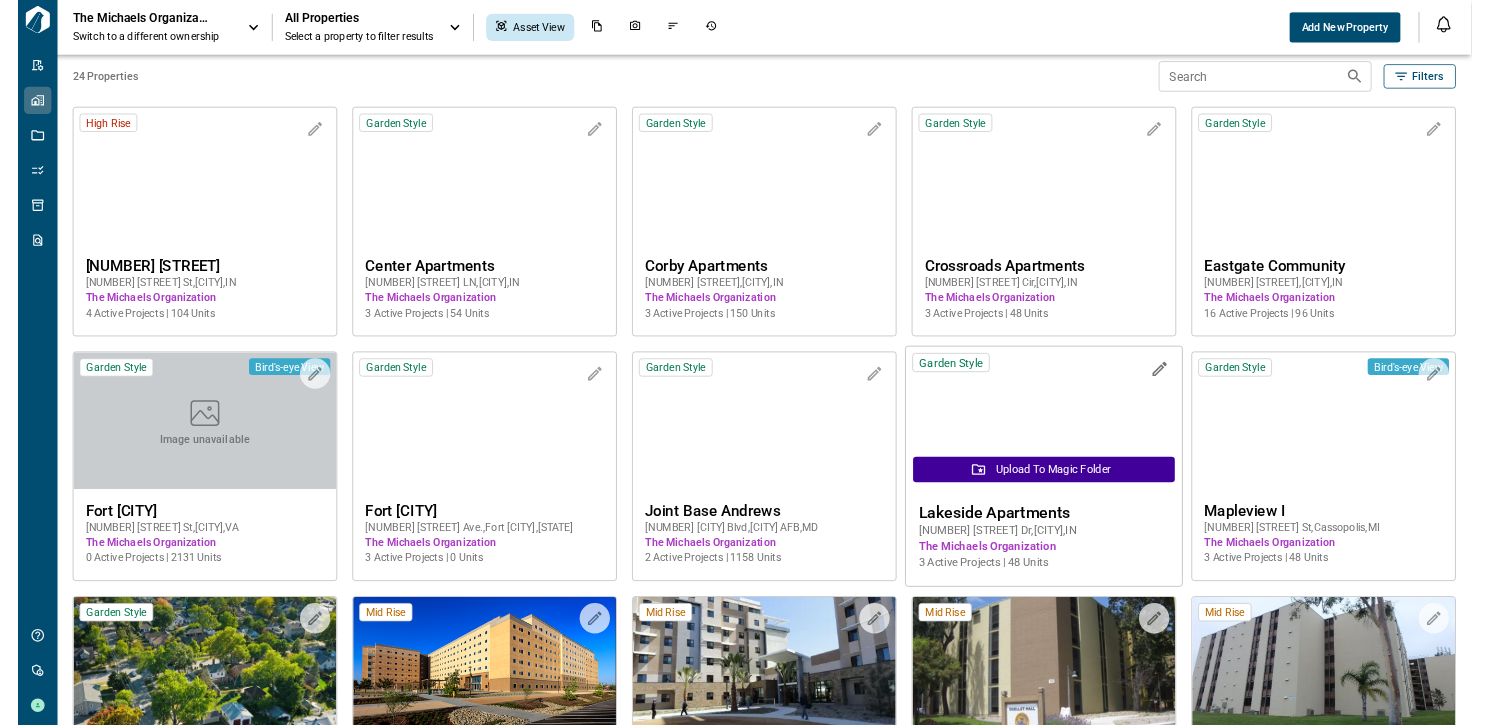 scroll, scrollTop: 0, scrollLeft: 0, axis: both 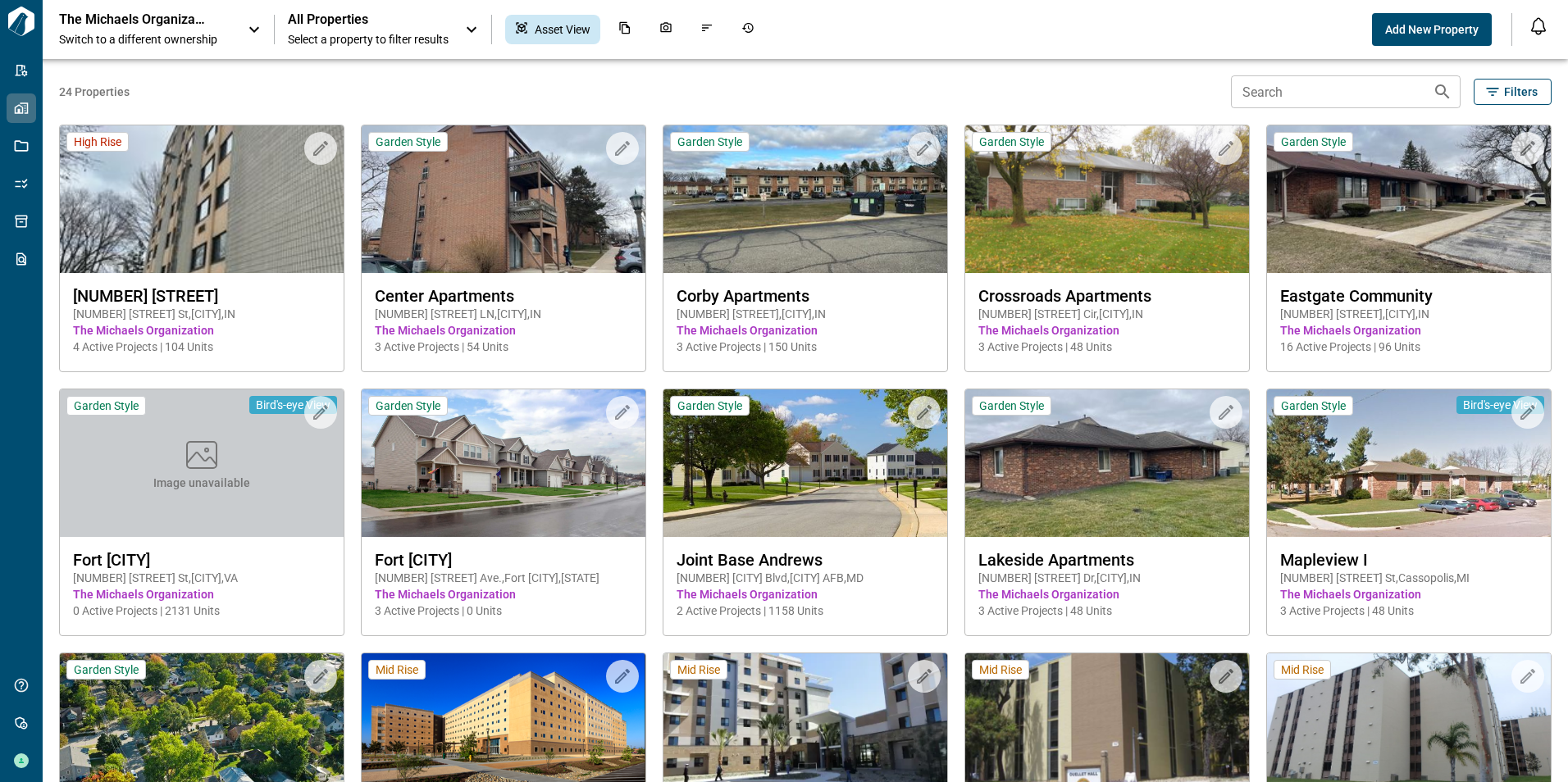 click on "The Michaels Organization" at bounding box center (133, 20) 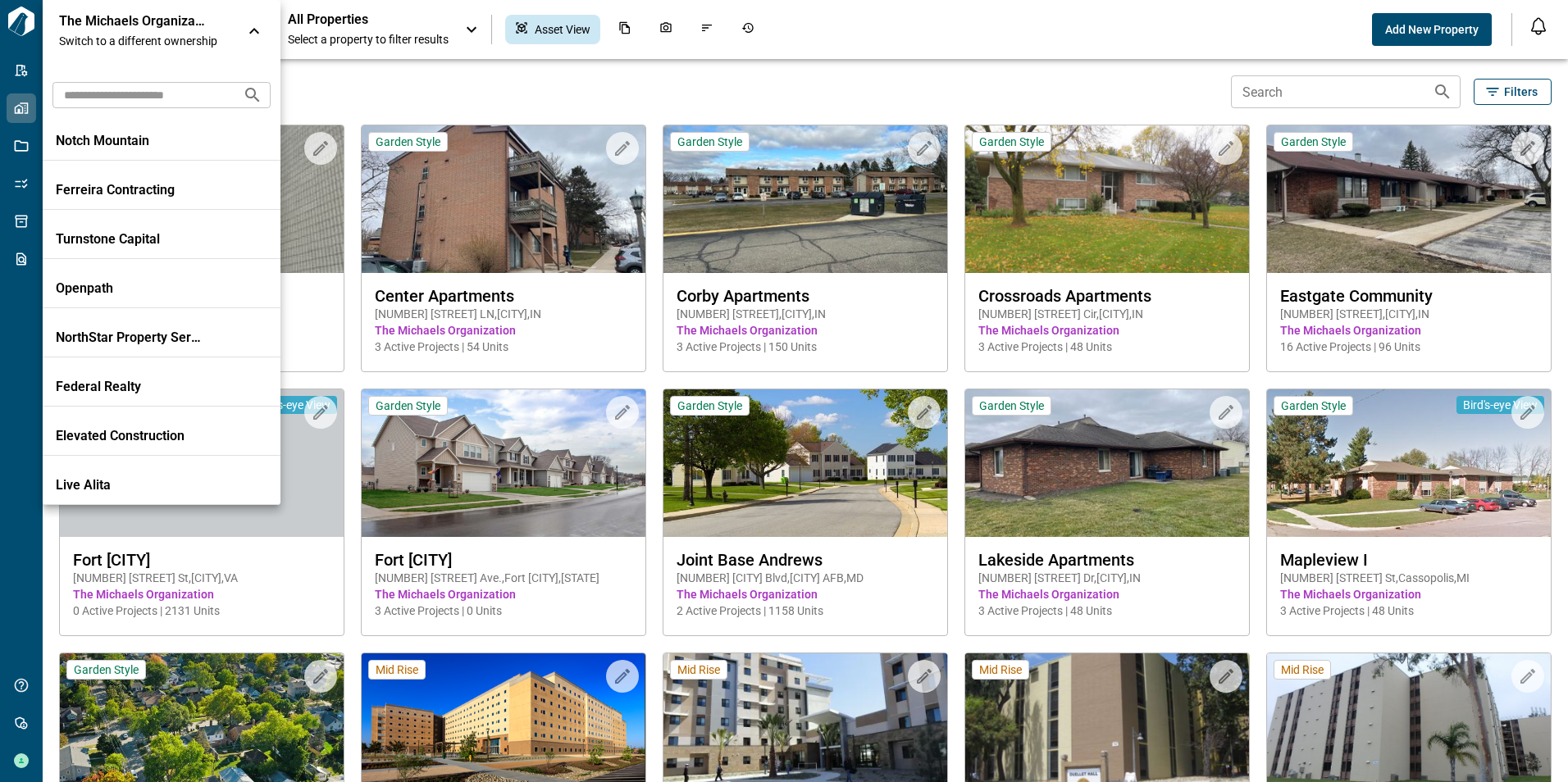 click at bounding box center [141, 94] 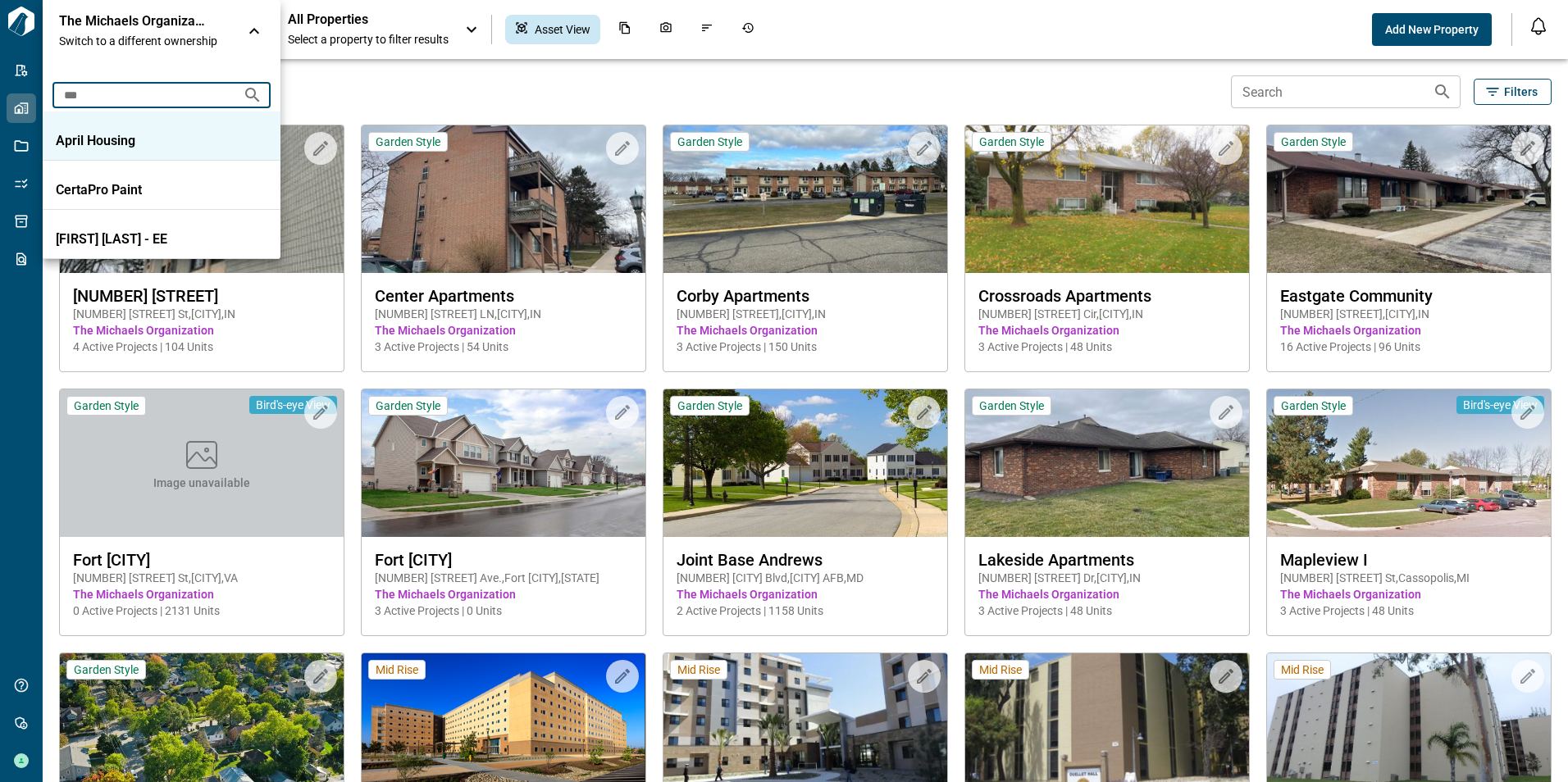 type on "***" 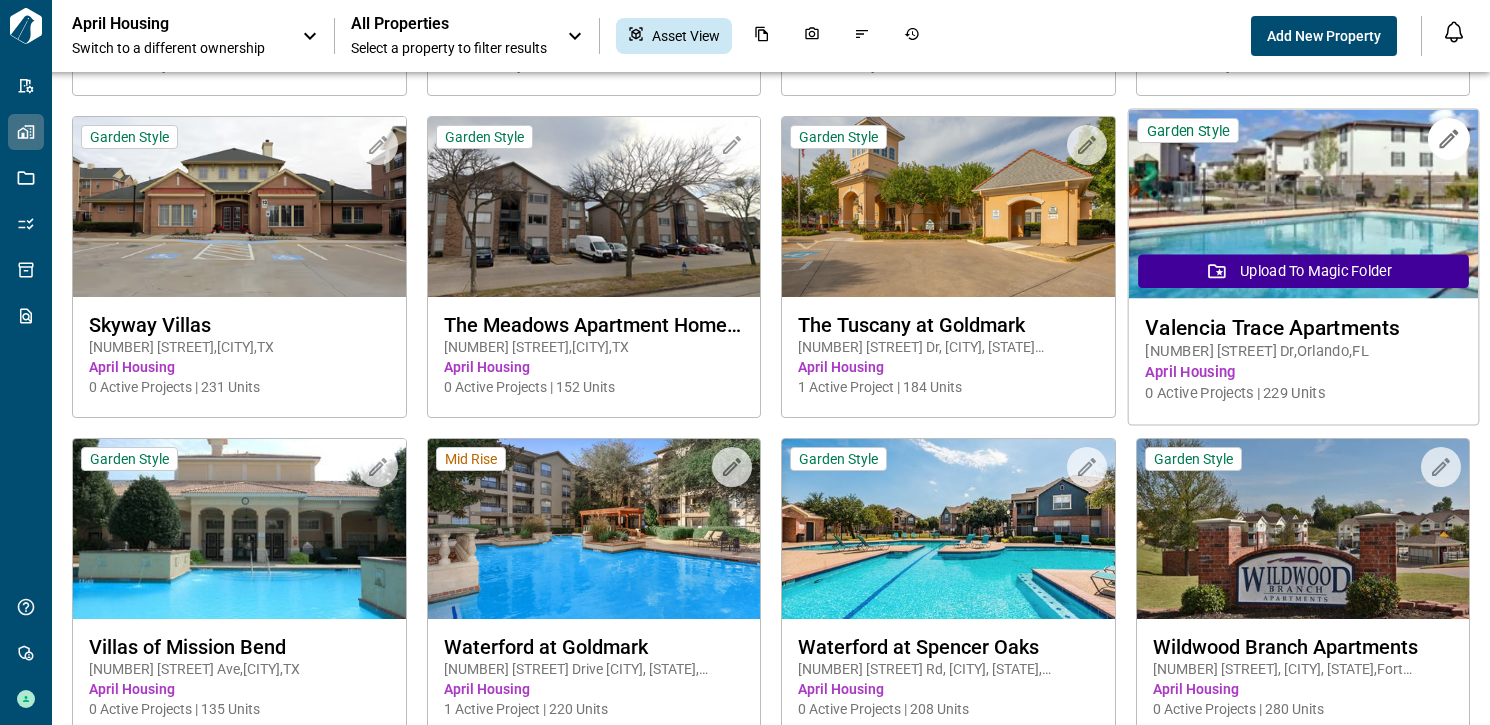 scroll, scrollTop: 1037, scrollLeft: 0, axis: vertical 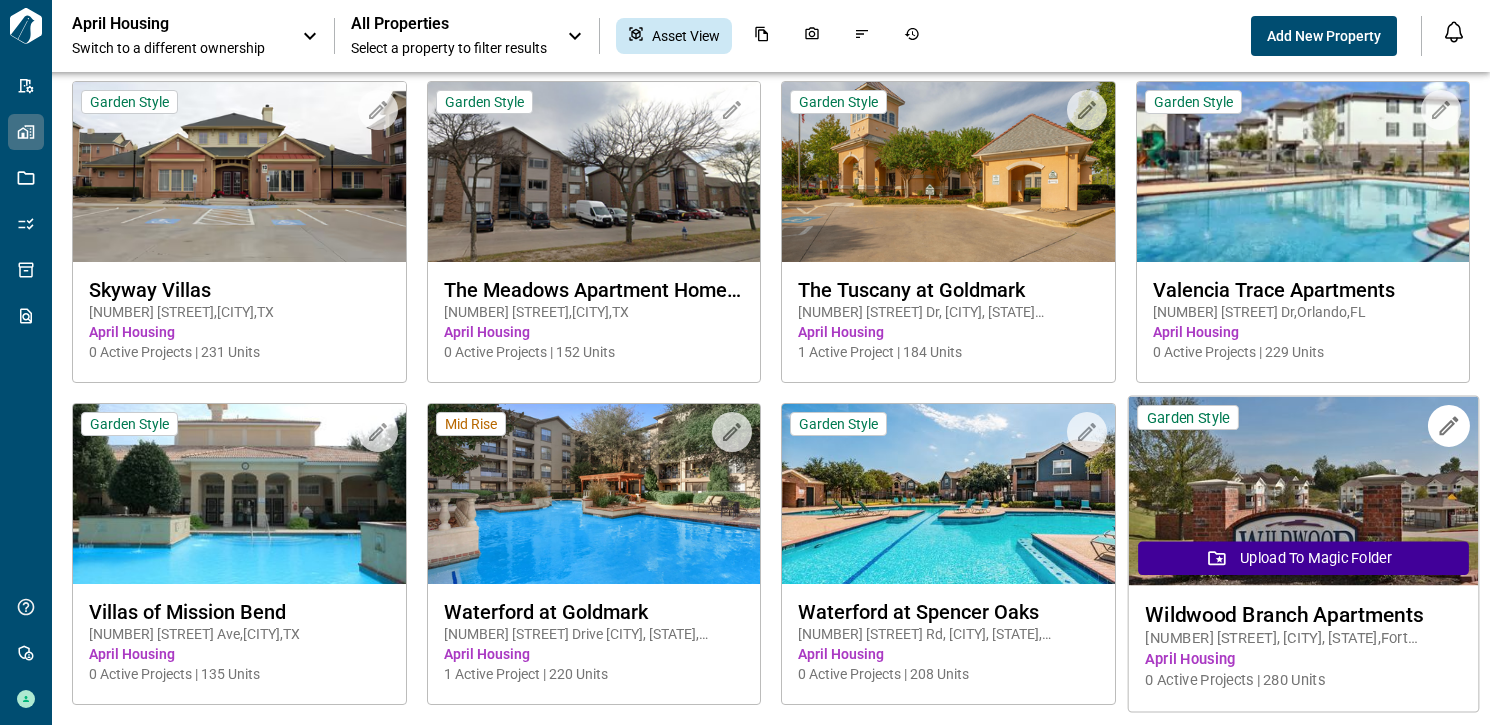 click at bounding box center (1302, 491) 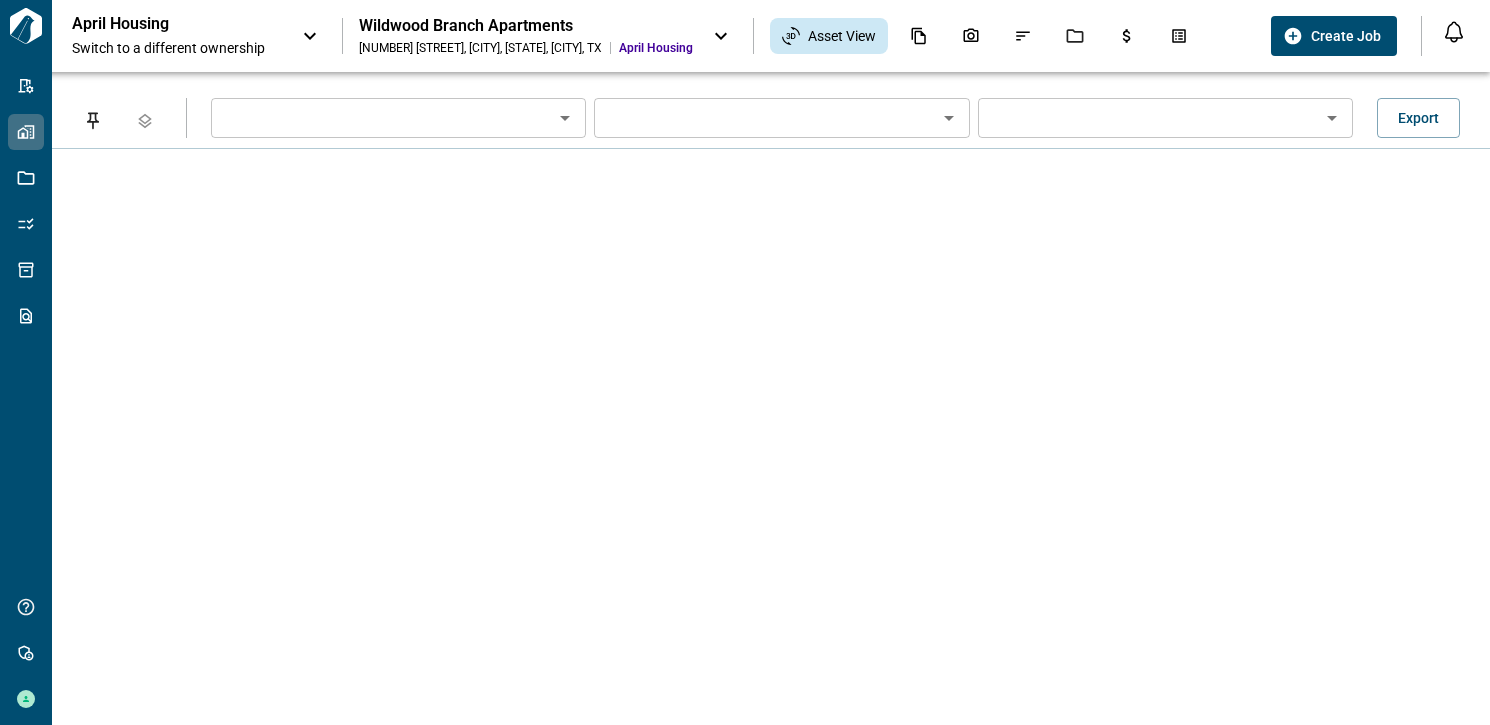 type on "********" 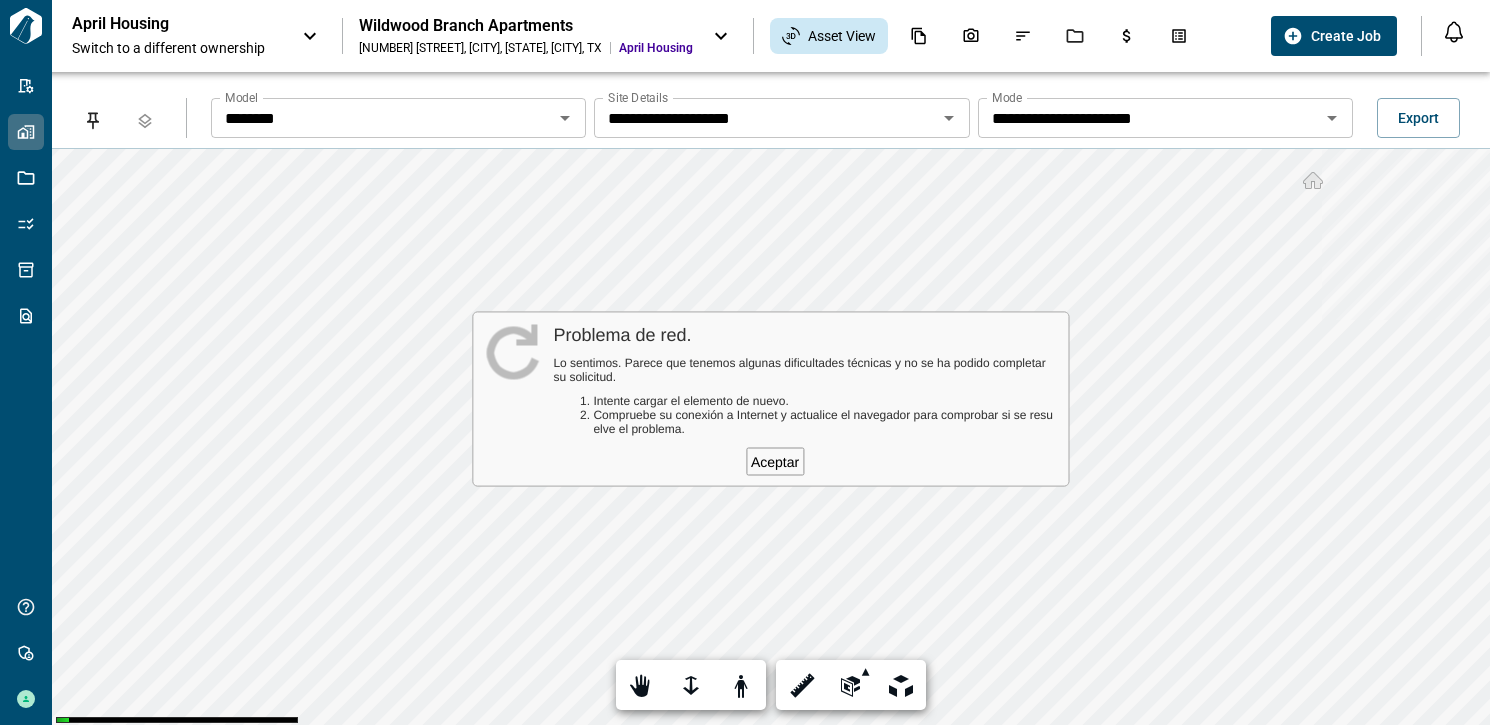 click on "**********" at bounding box center [382, 118] 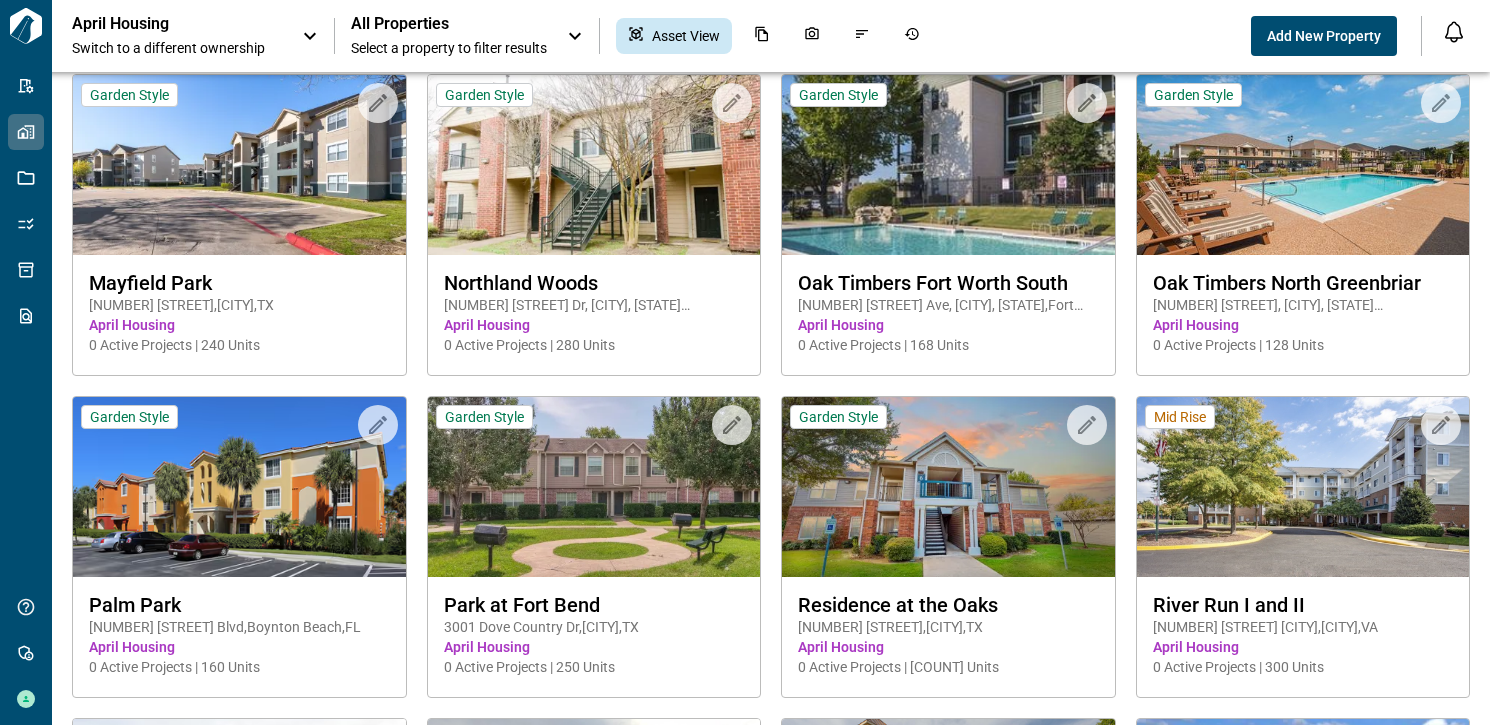 scroll, scrollTop: 600, scrollLeft: 0, axis: vertical 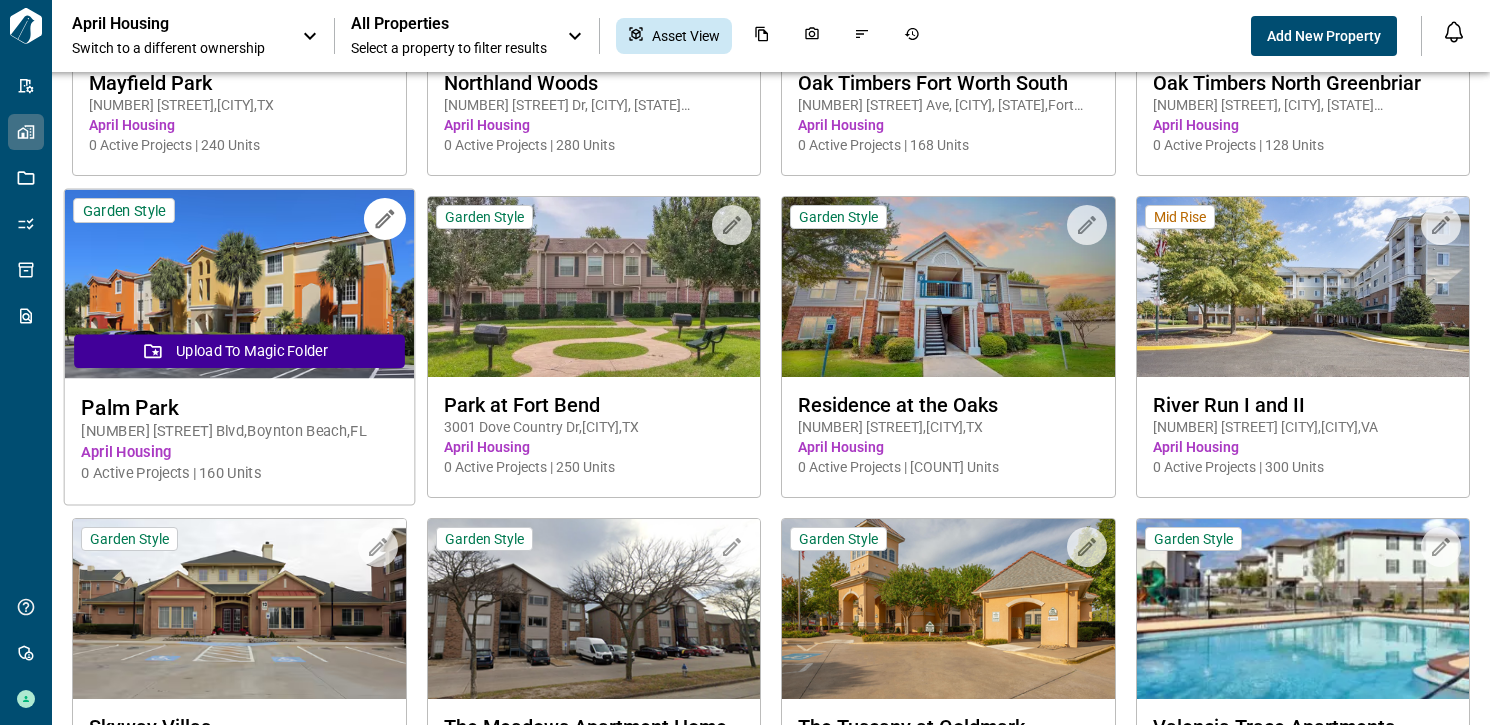 click at bounding box center [239, 284] 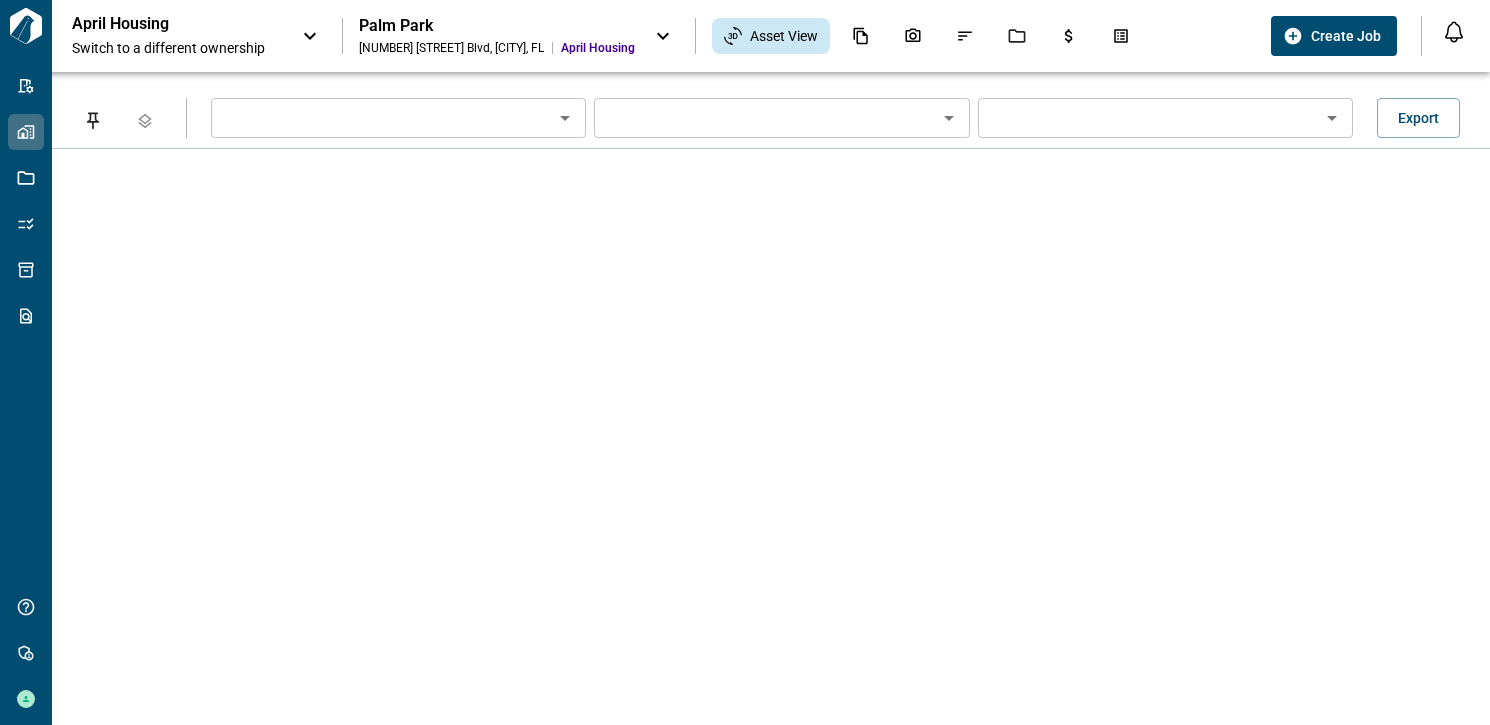 type on "********" 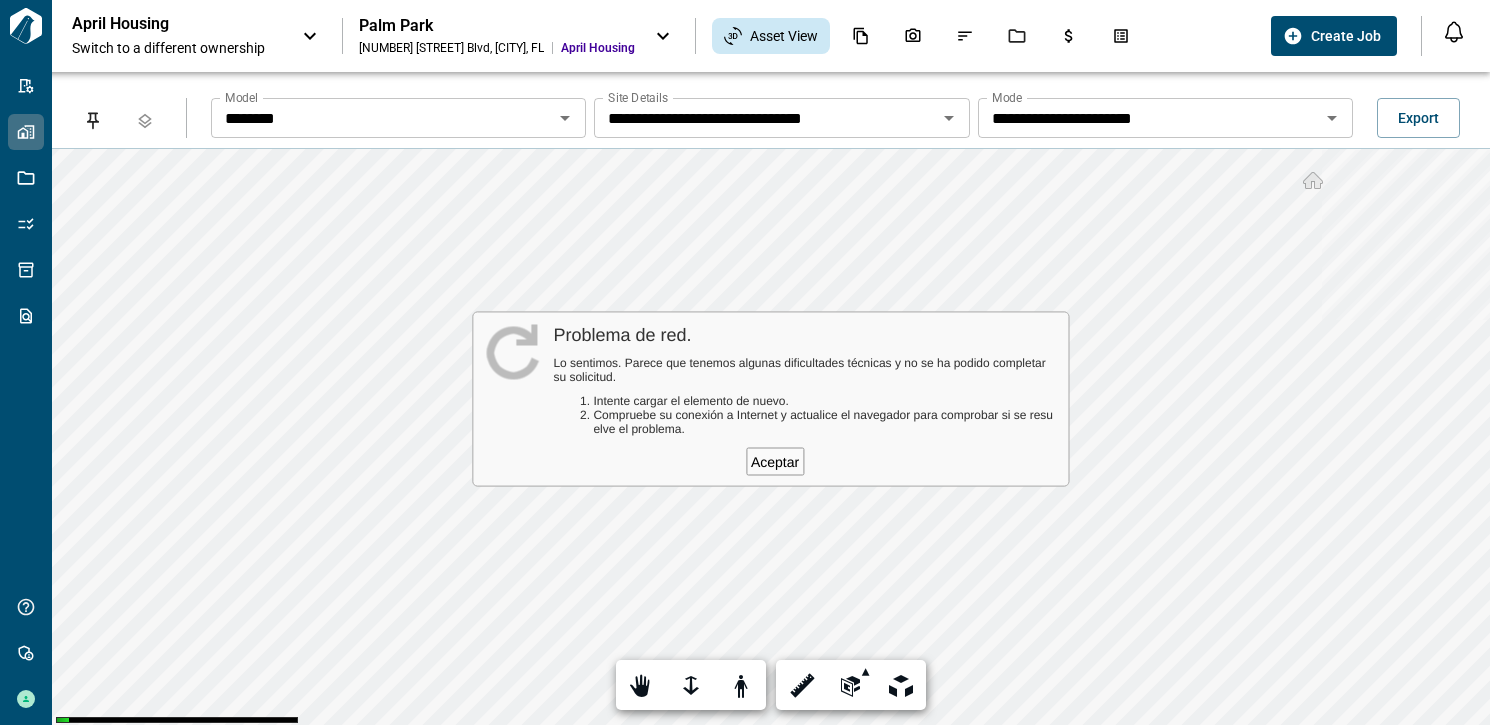 click on "Aceptar" at bounding box center [775, 461] 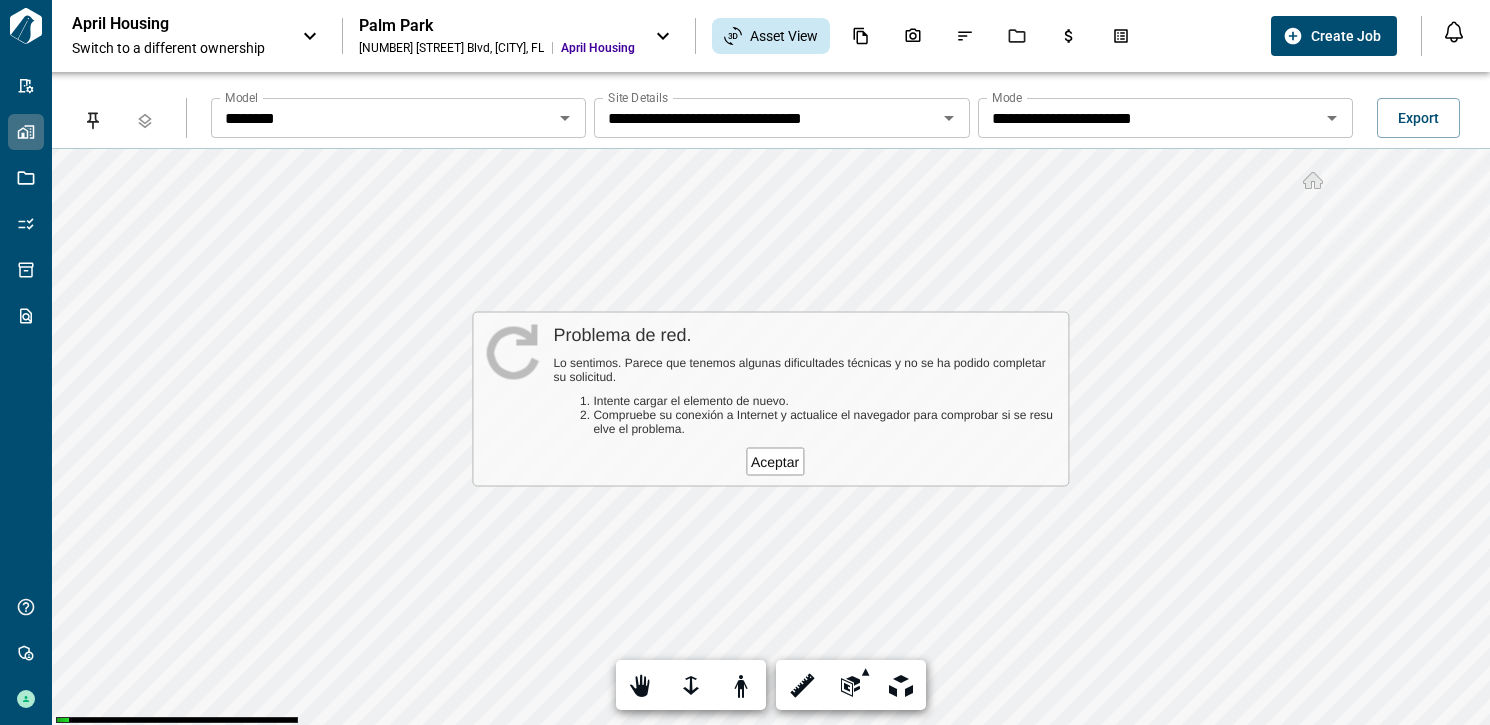 click on "Aceptar" at bounding box center [775, 461] 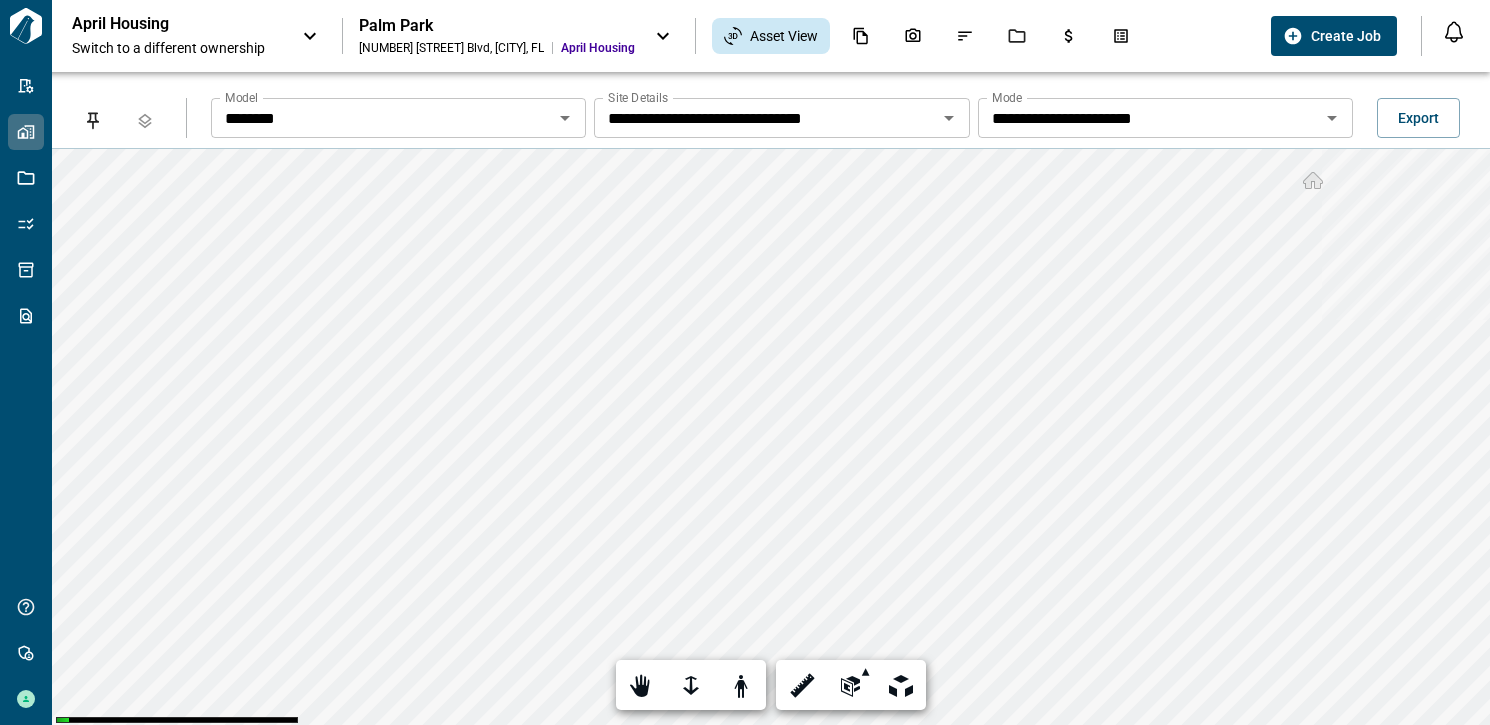 click on "**********" at bounding box center [382, 118] 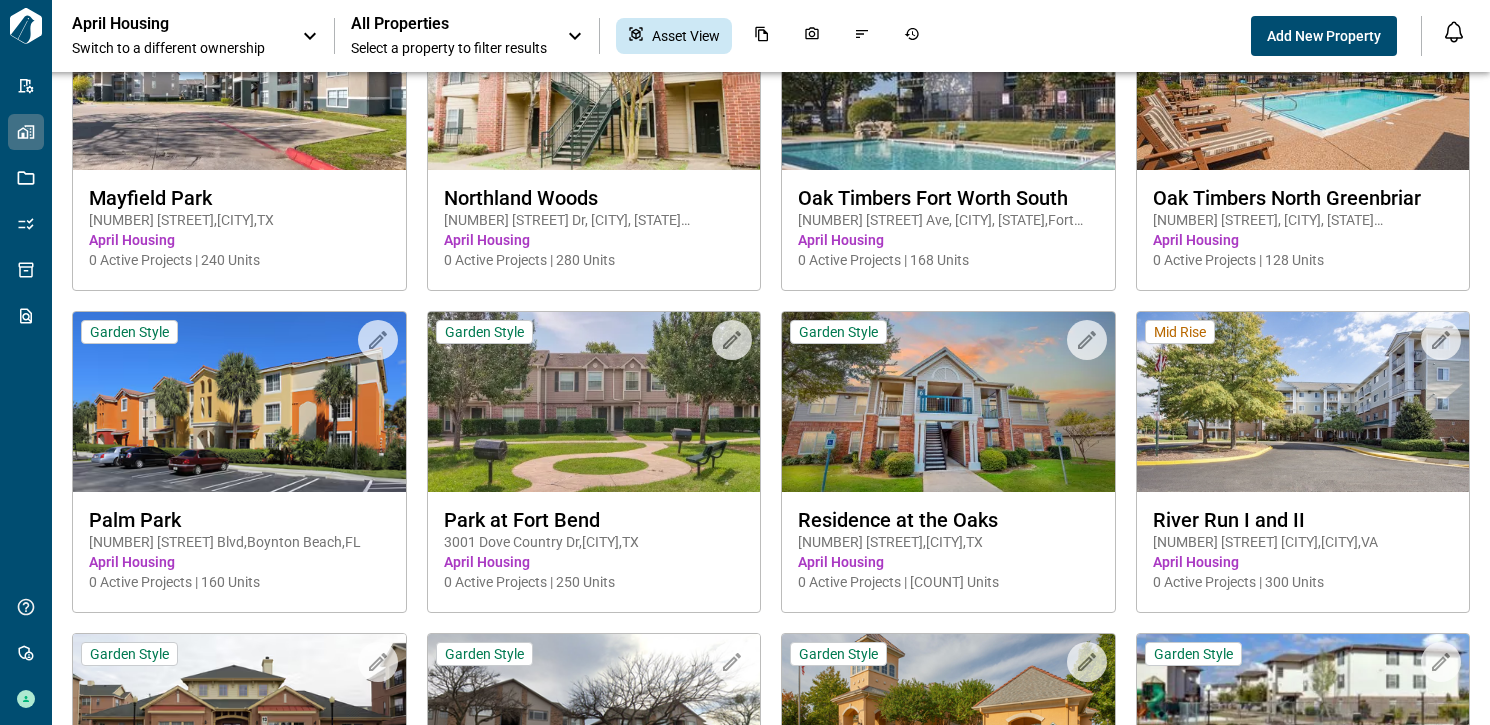 scroll, scrollTop: 500, scrollLeft: 0, axis: vertical 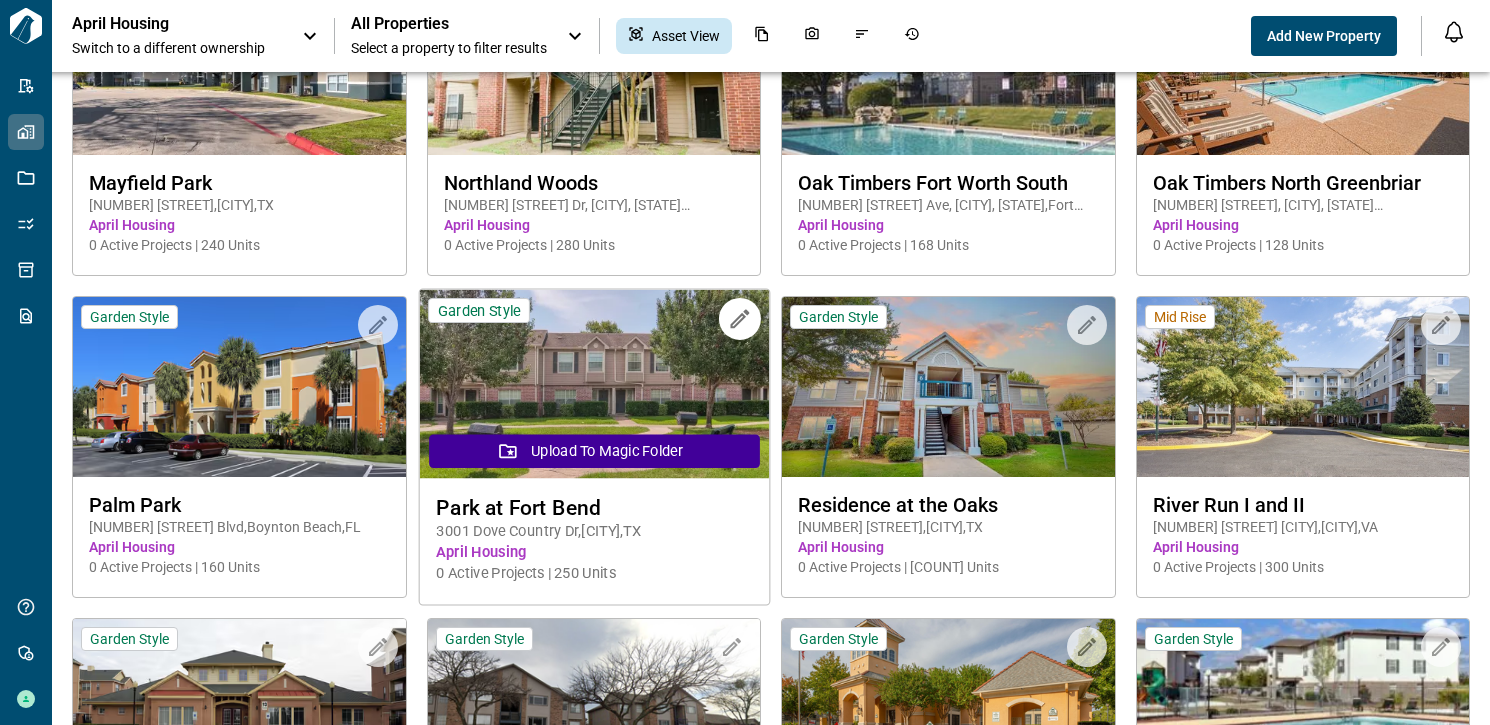 click at bounding box center (593, 384) 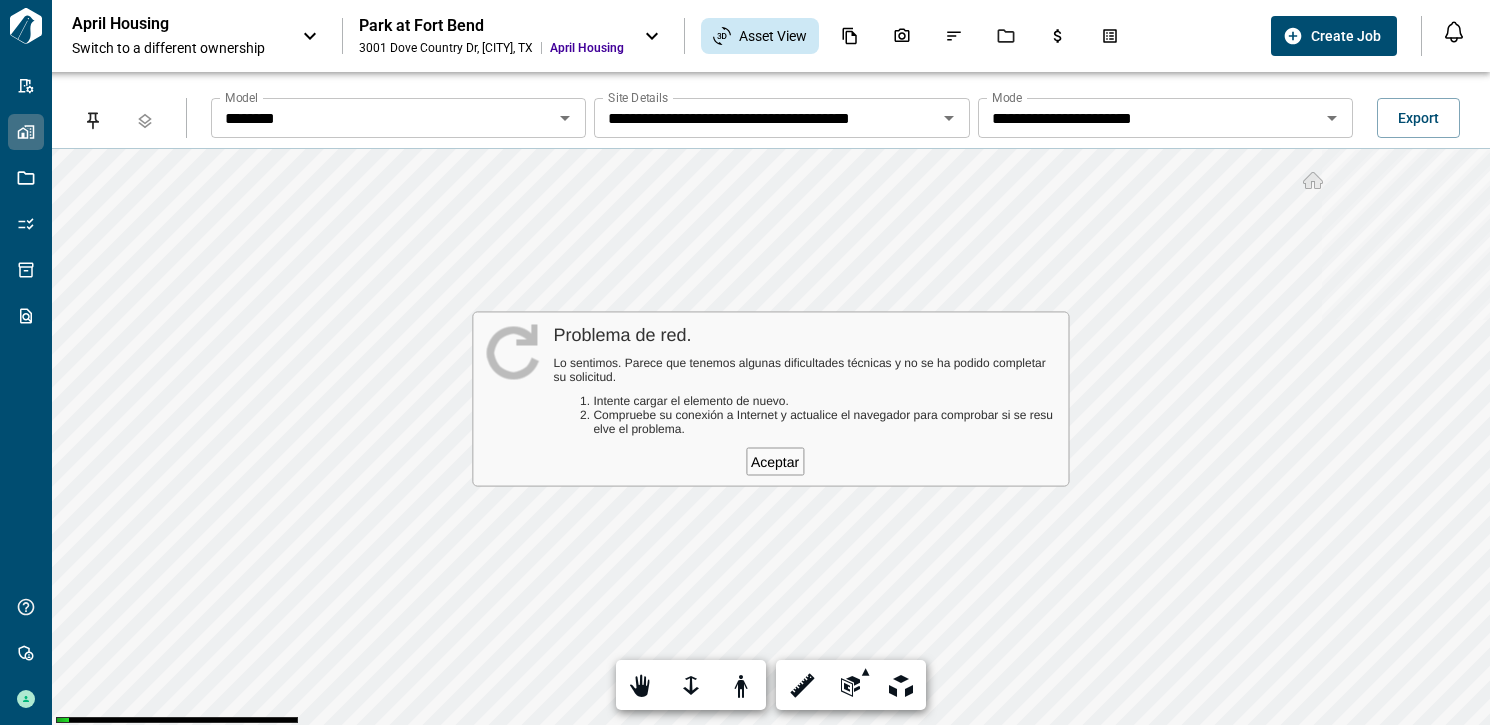 click on "Aceptar" at bounding box center (775, 461) 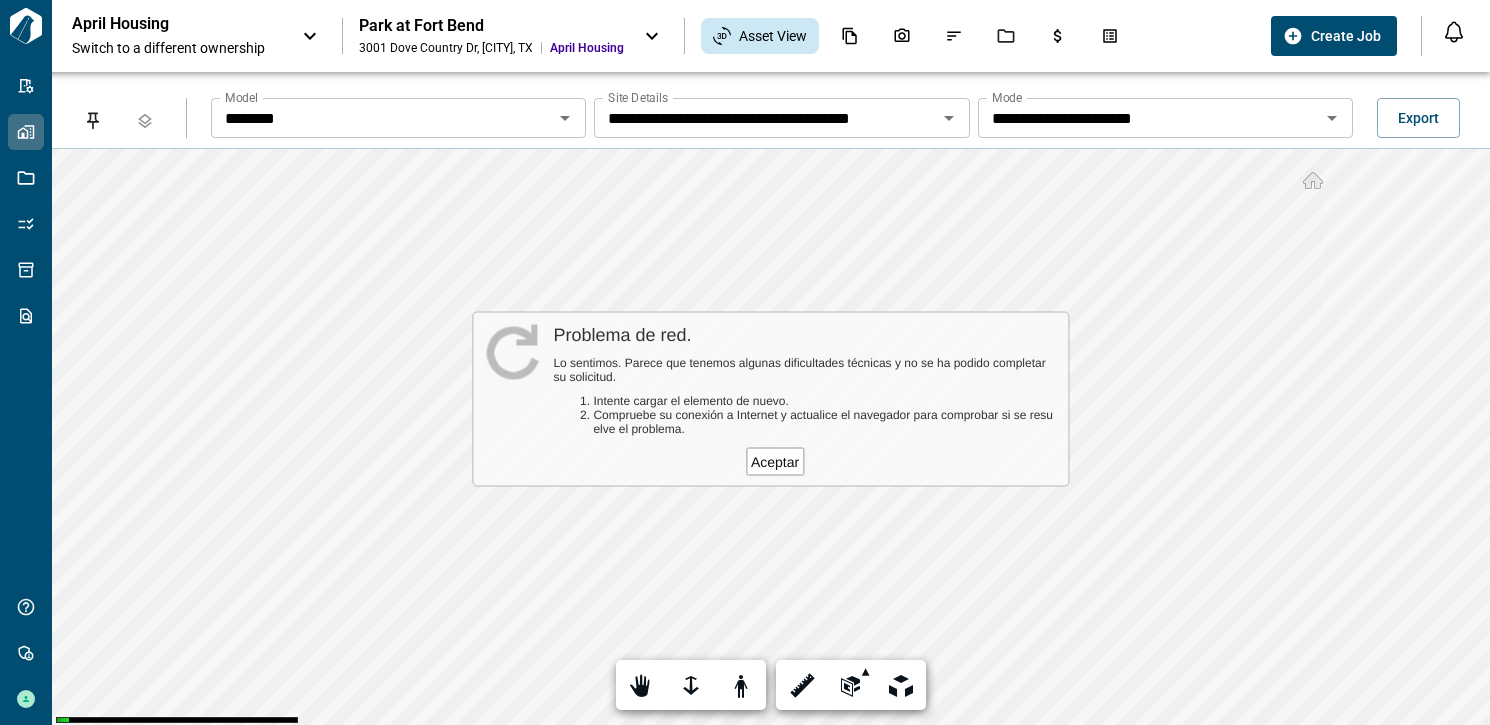 click on "Aceptar" at bounding box center [775, 461] 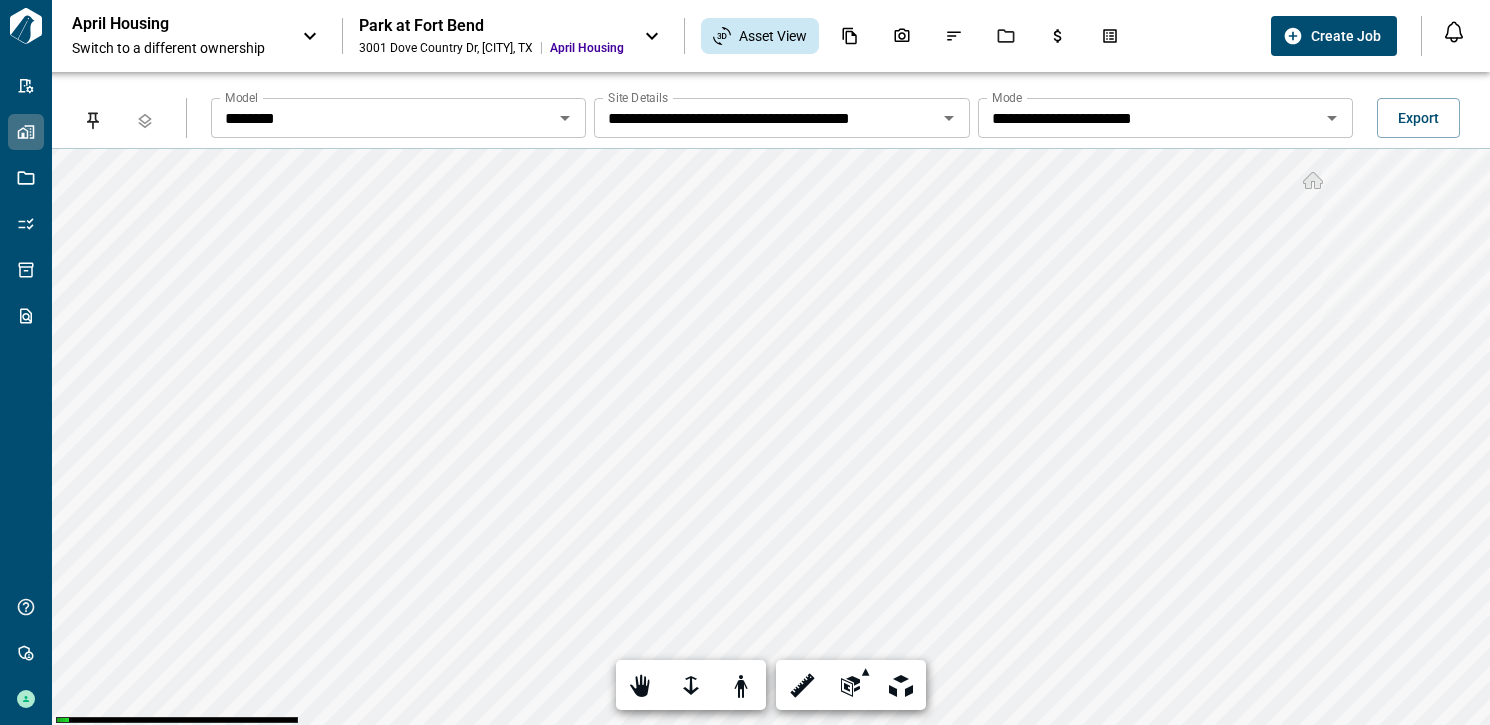 click on "Switch to a different ownership" at bounding box center (177, 48) 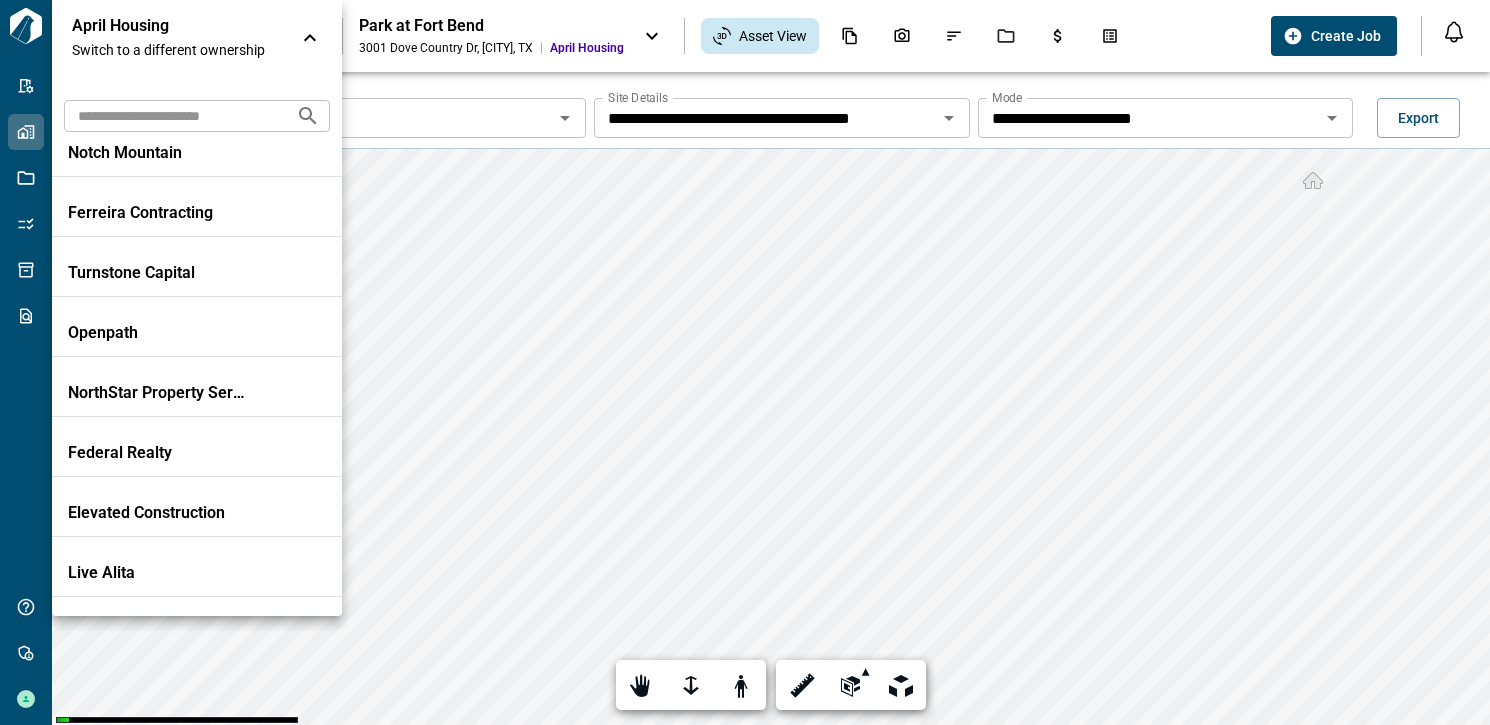 scroll, scrollTop: 0, scrollLeft: 0, axis: both 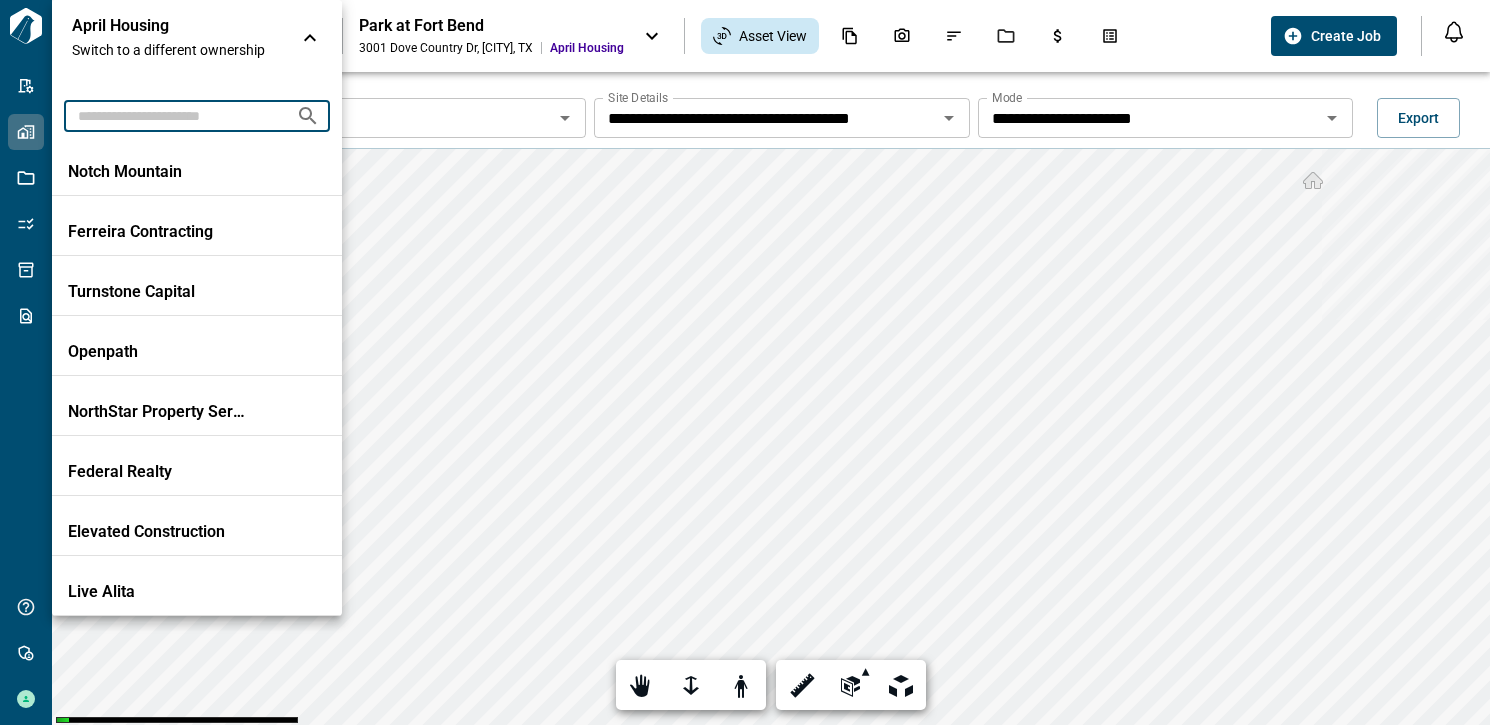 click at bounding box center [172, 115] 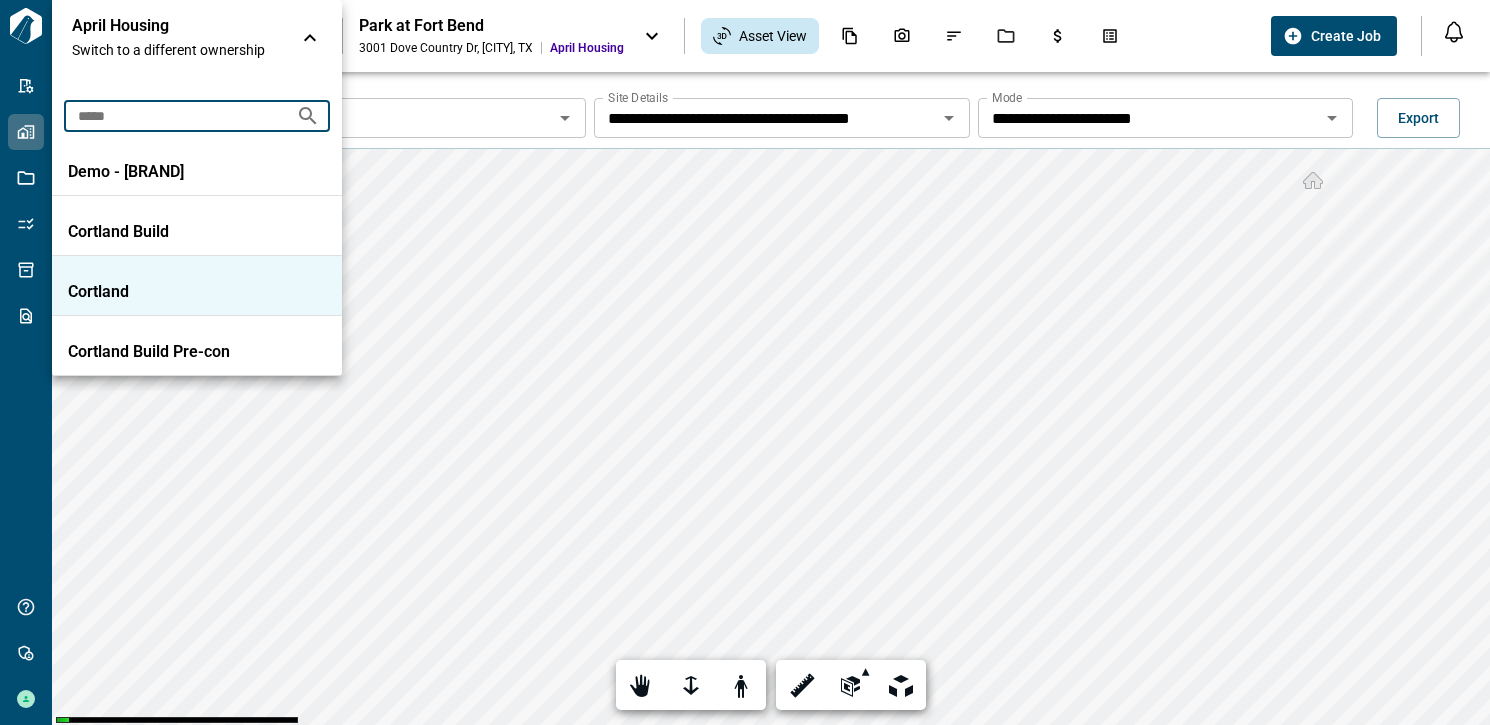 type on "*****" 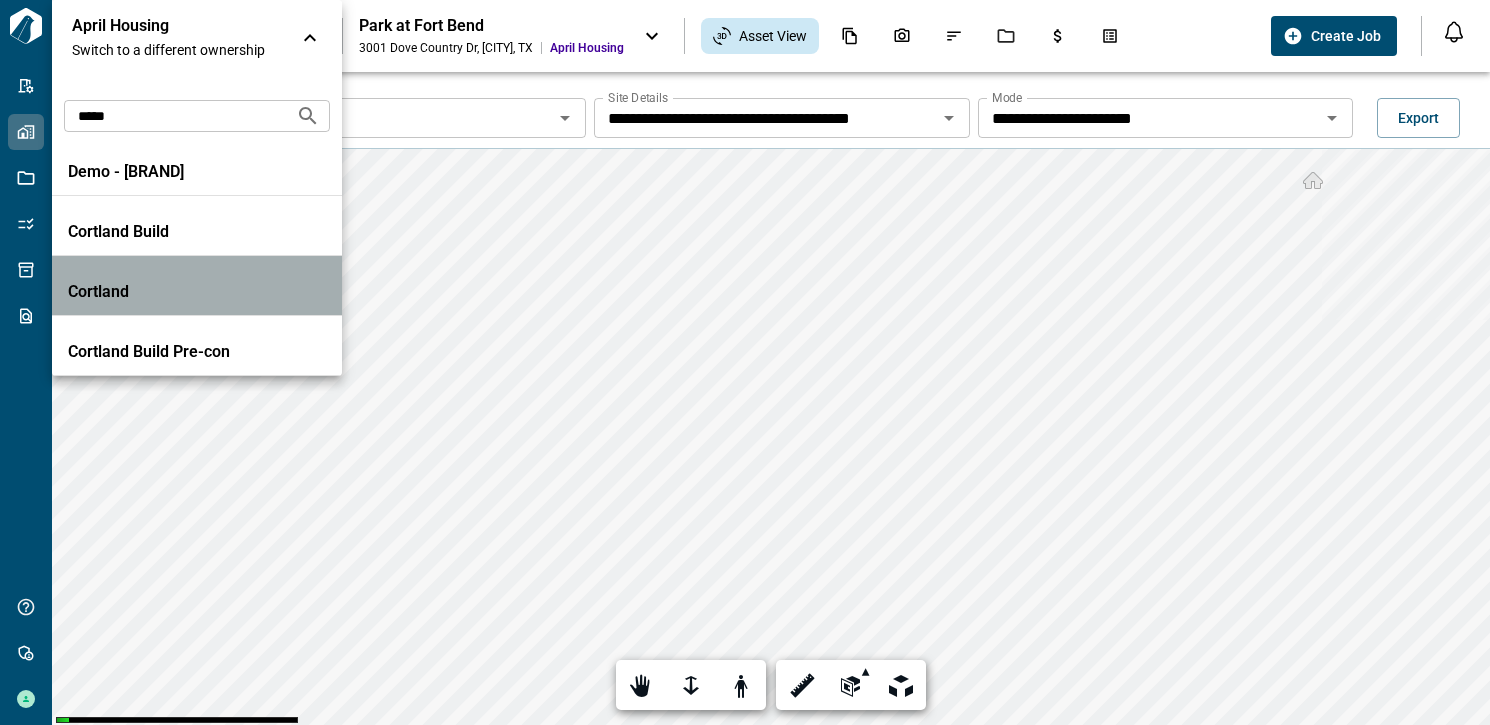 click on "Cortland" at bounding box center [158, 292] 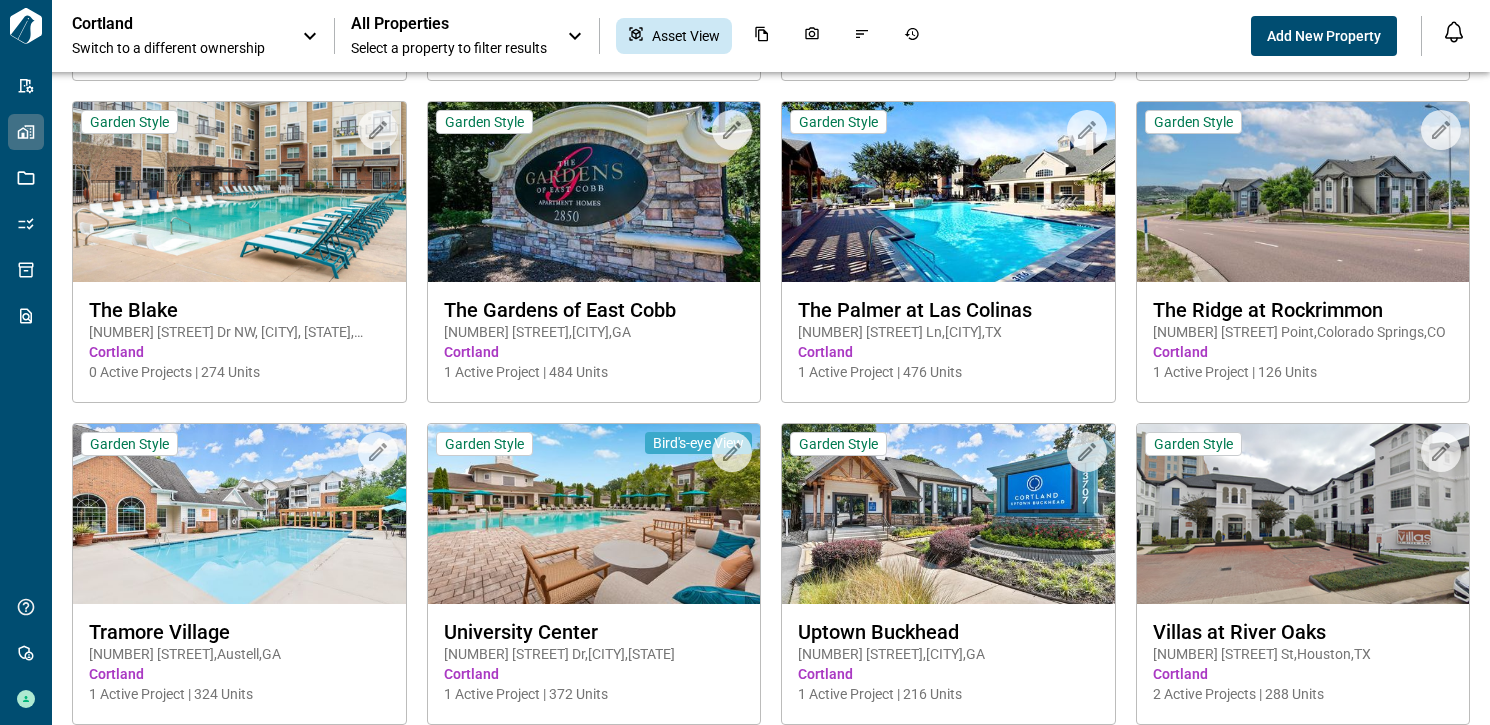scroll, scrollTop: 5200, scrollLeft: 0, axis: vertical 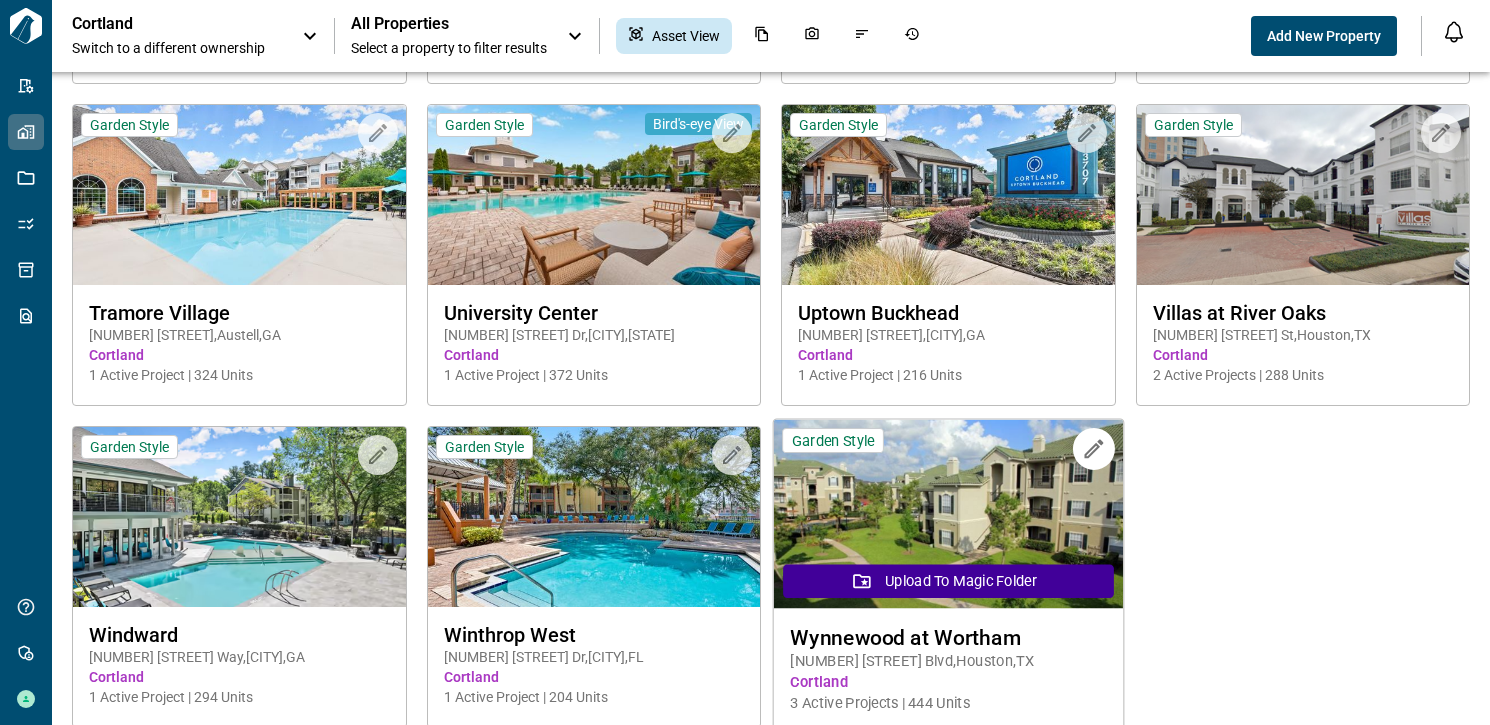 click at bounding box center (948, 514) 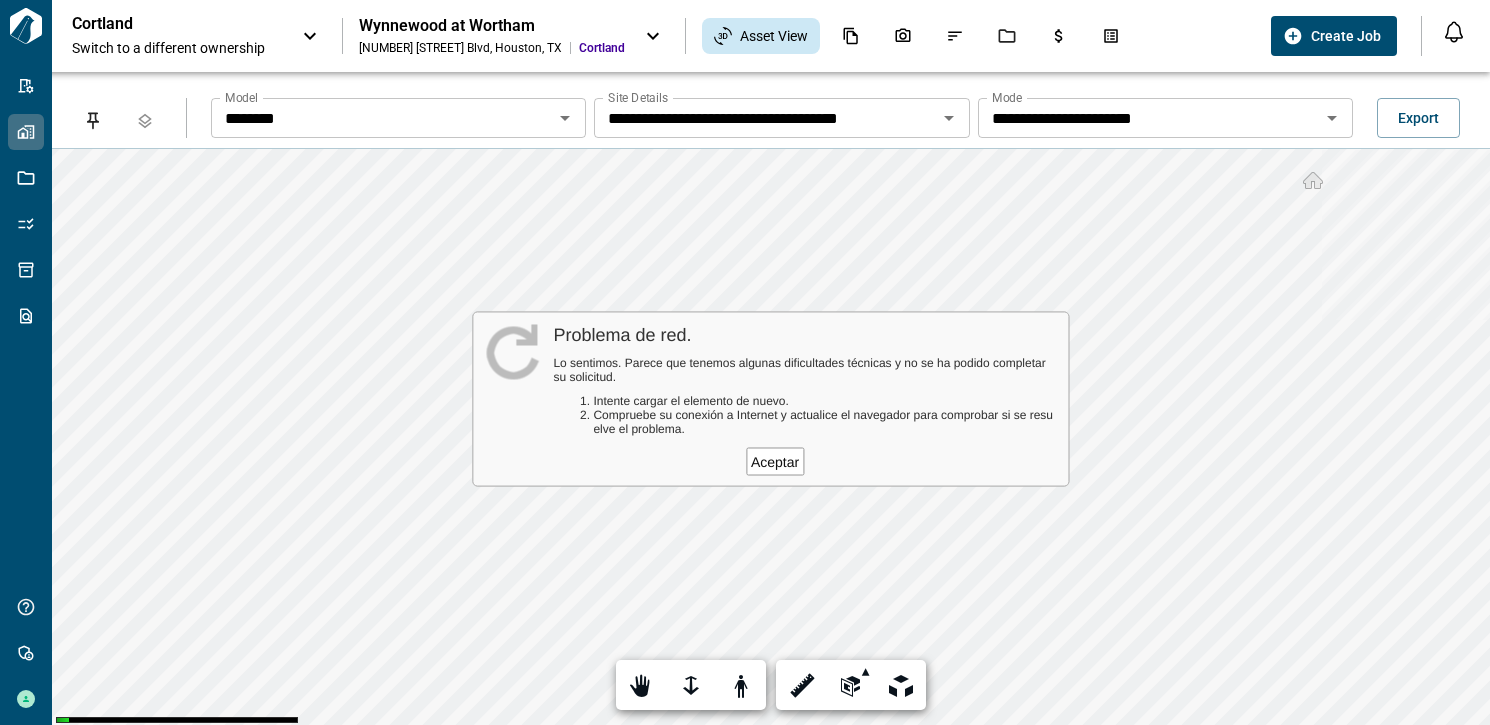 click on "Aceptar" at bounding box center (775, 461) 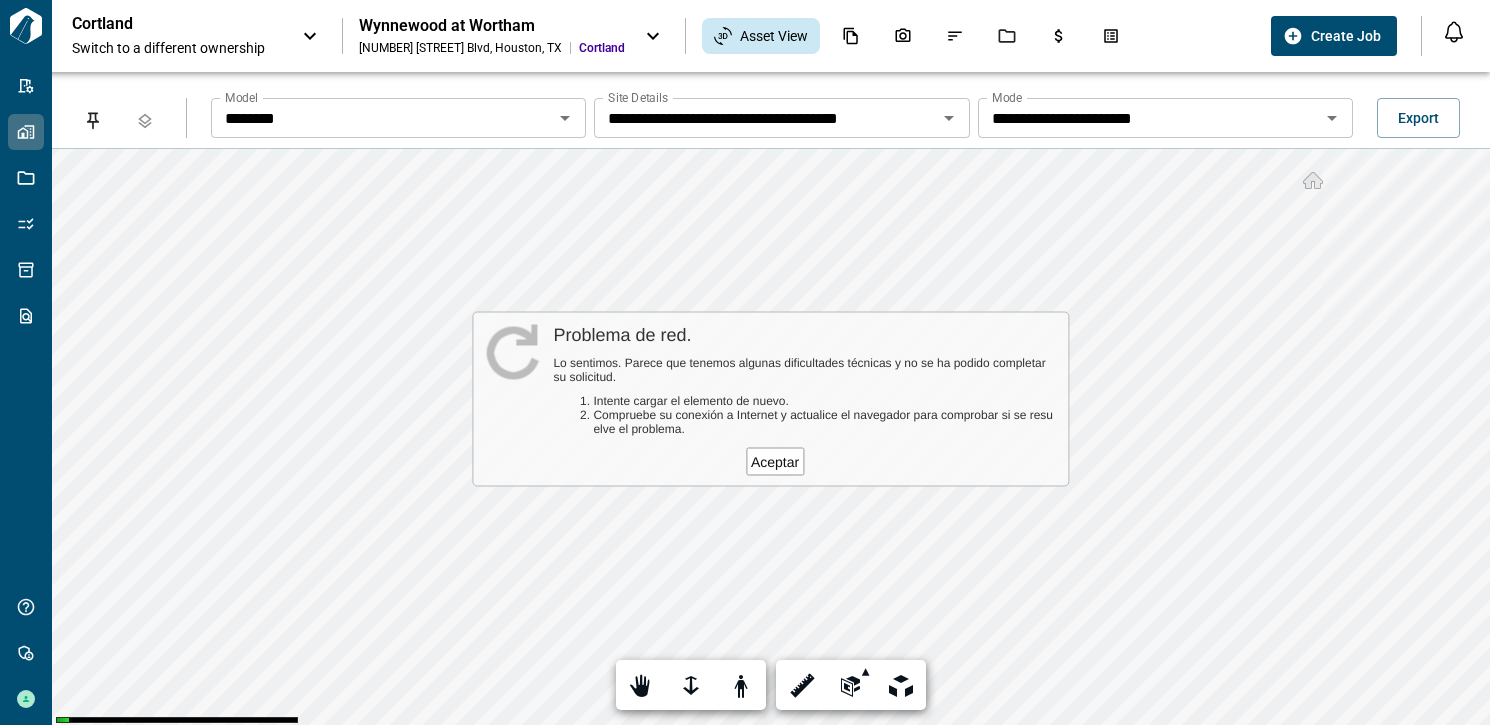 click on "Aceptar" at bounding box center [775, 461] 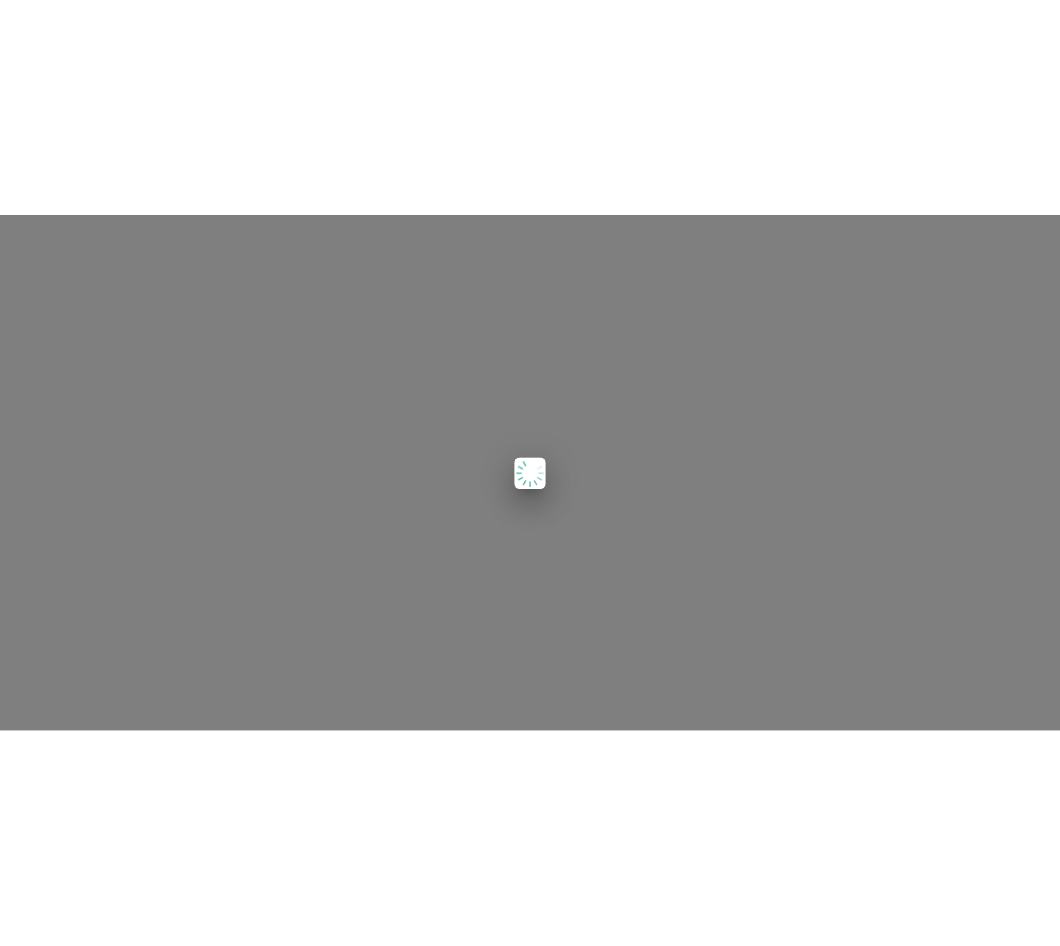 scroll, scrollTop: 0, scrollLeft: 0, axis: both 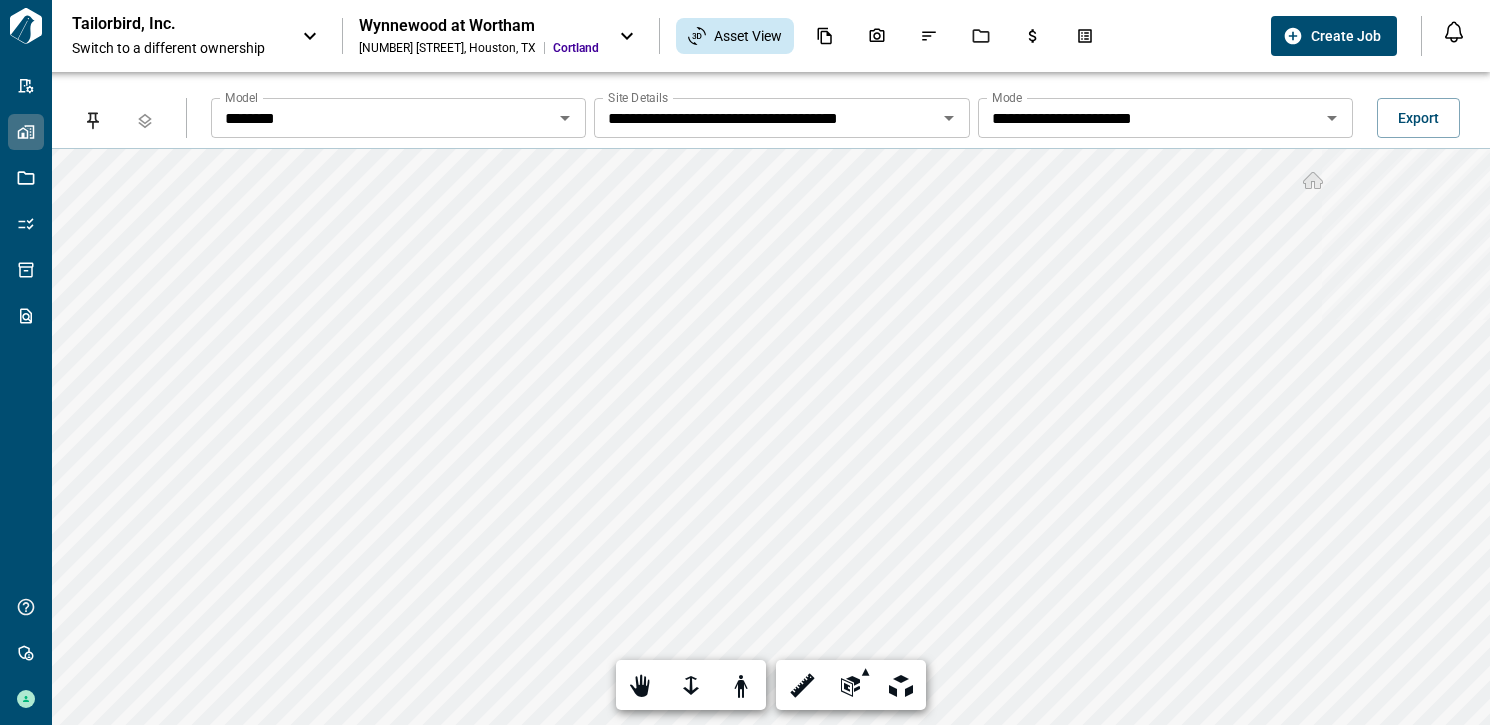 click on "Tailorbird, Inc. Switch to a different ownership" at bounding box center [177, 36] 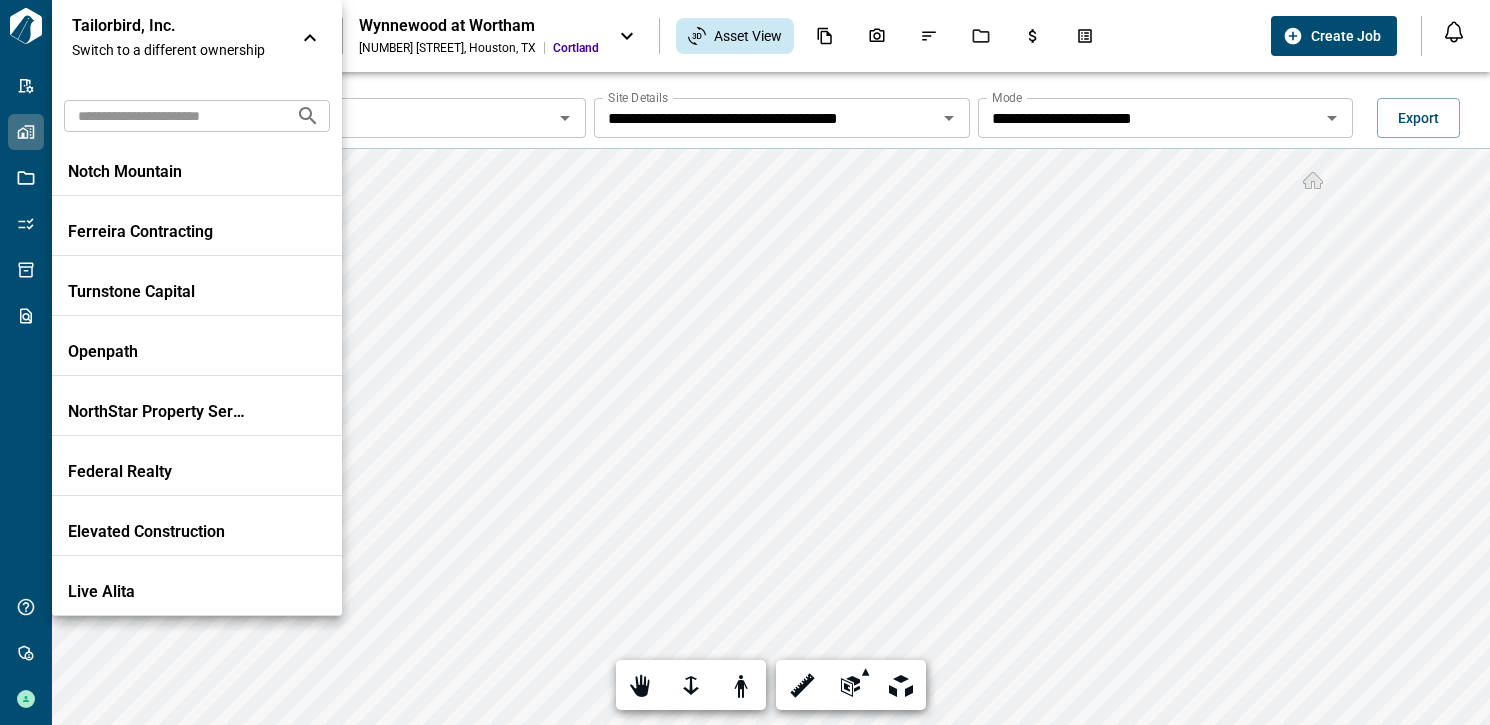 click on "Tailorbird, Inc." at bounding box center (162, 26) 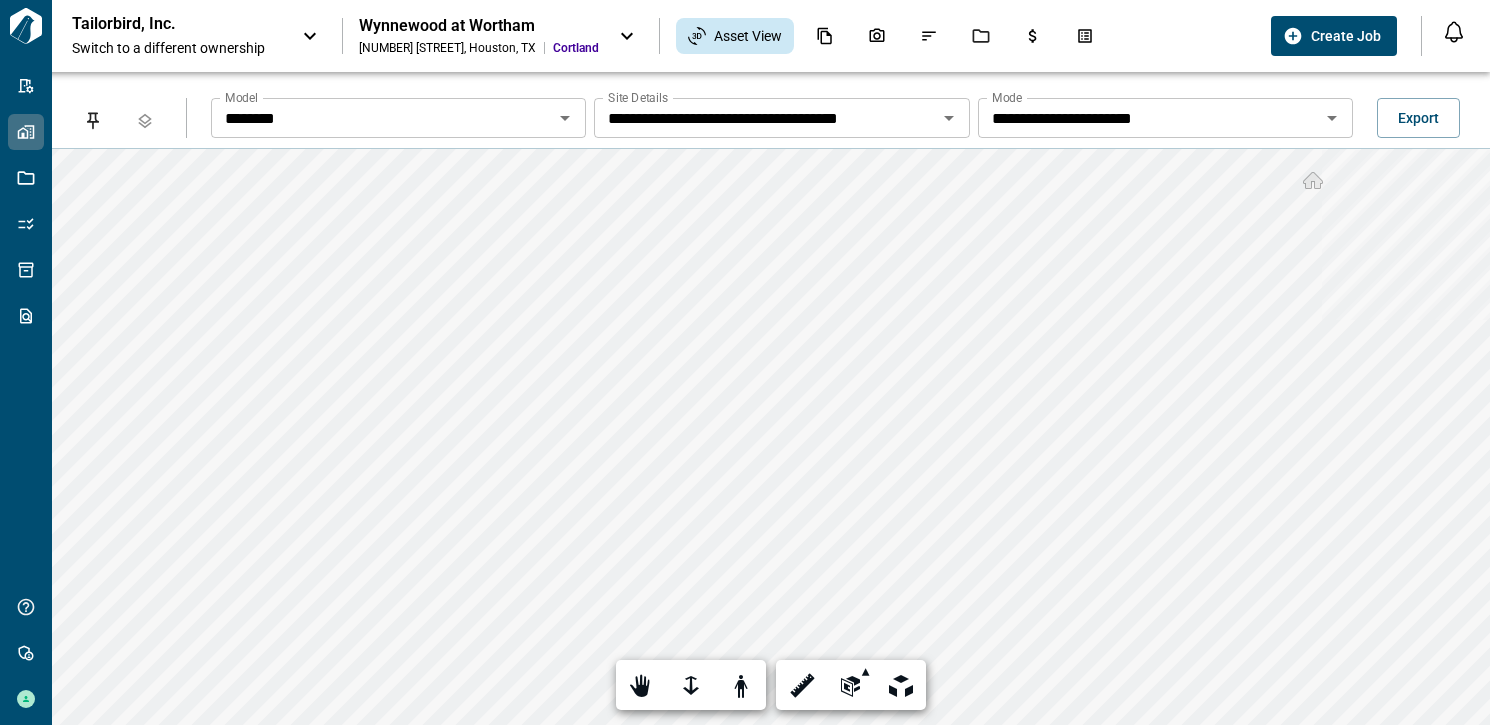click on "Tailorbird, Inc. Switch to a different ownership" at bounding box center [177, 36] 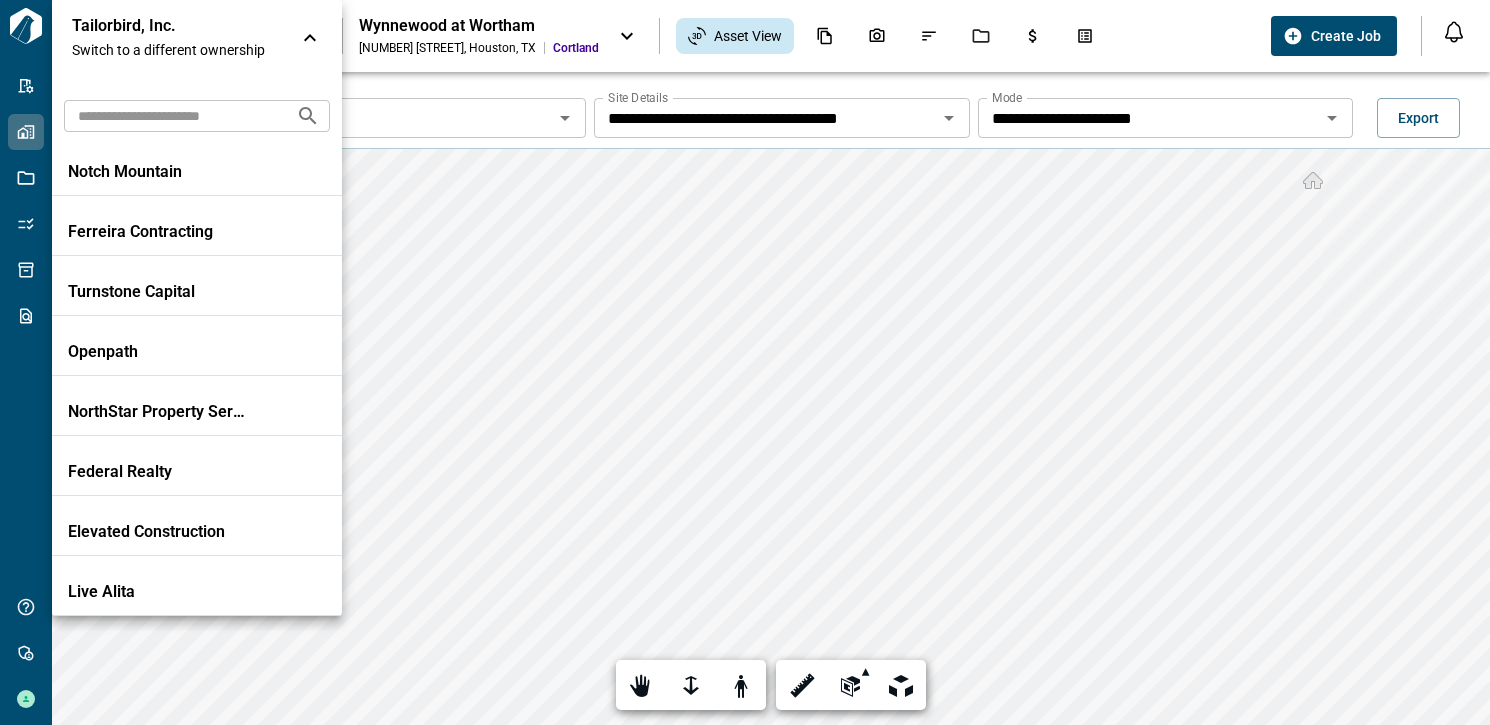 click at bounding box center (172, 115) 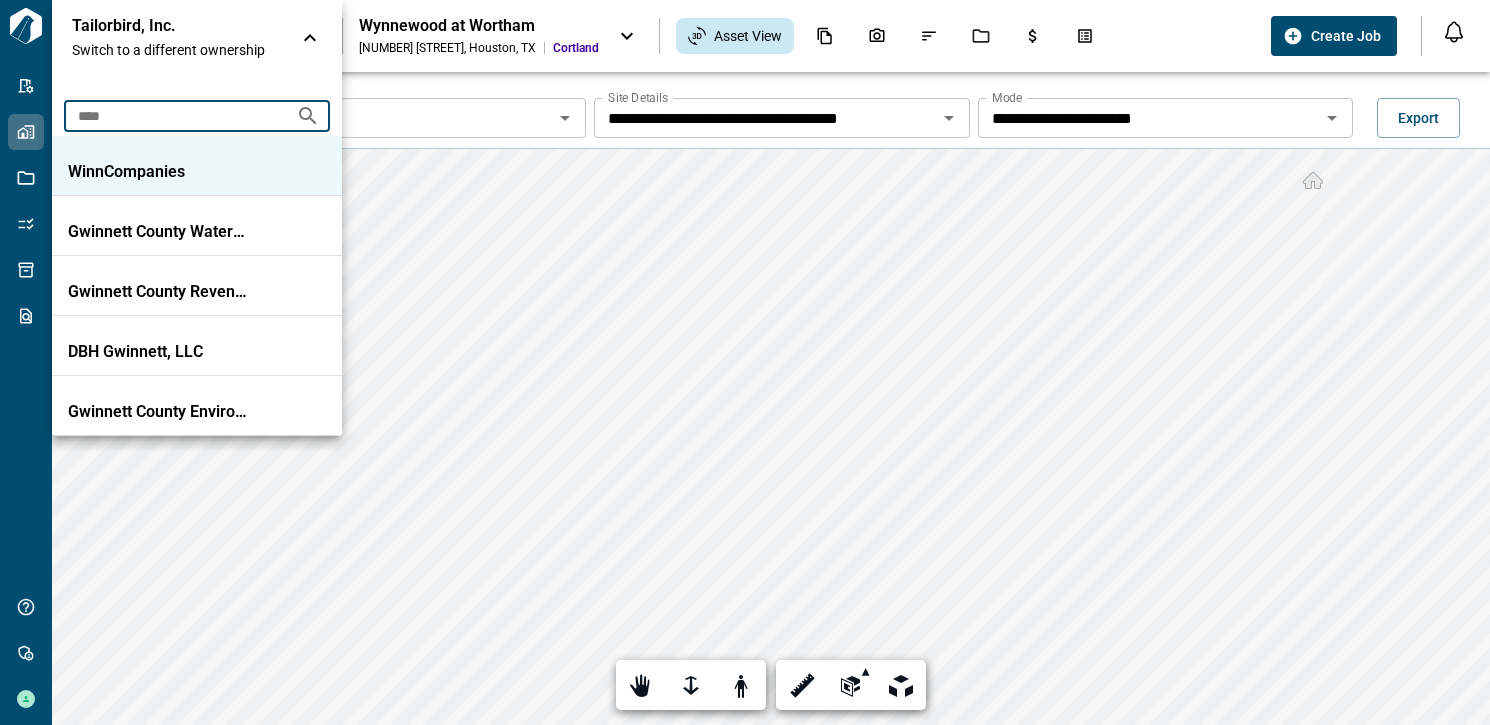 type on "****" 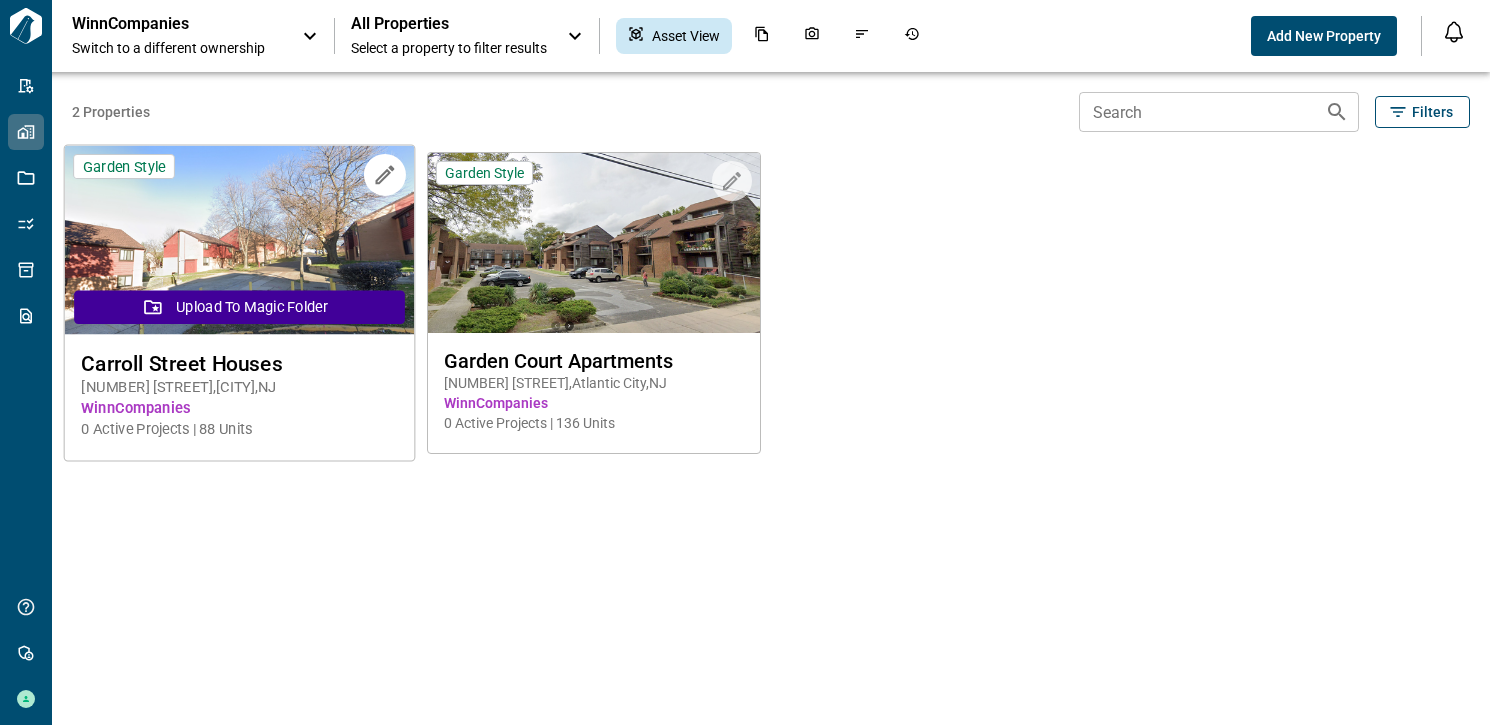 click at bounding box center (239, 240) 